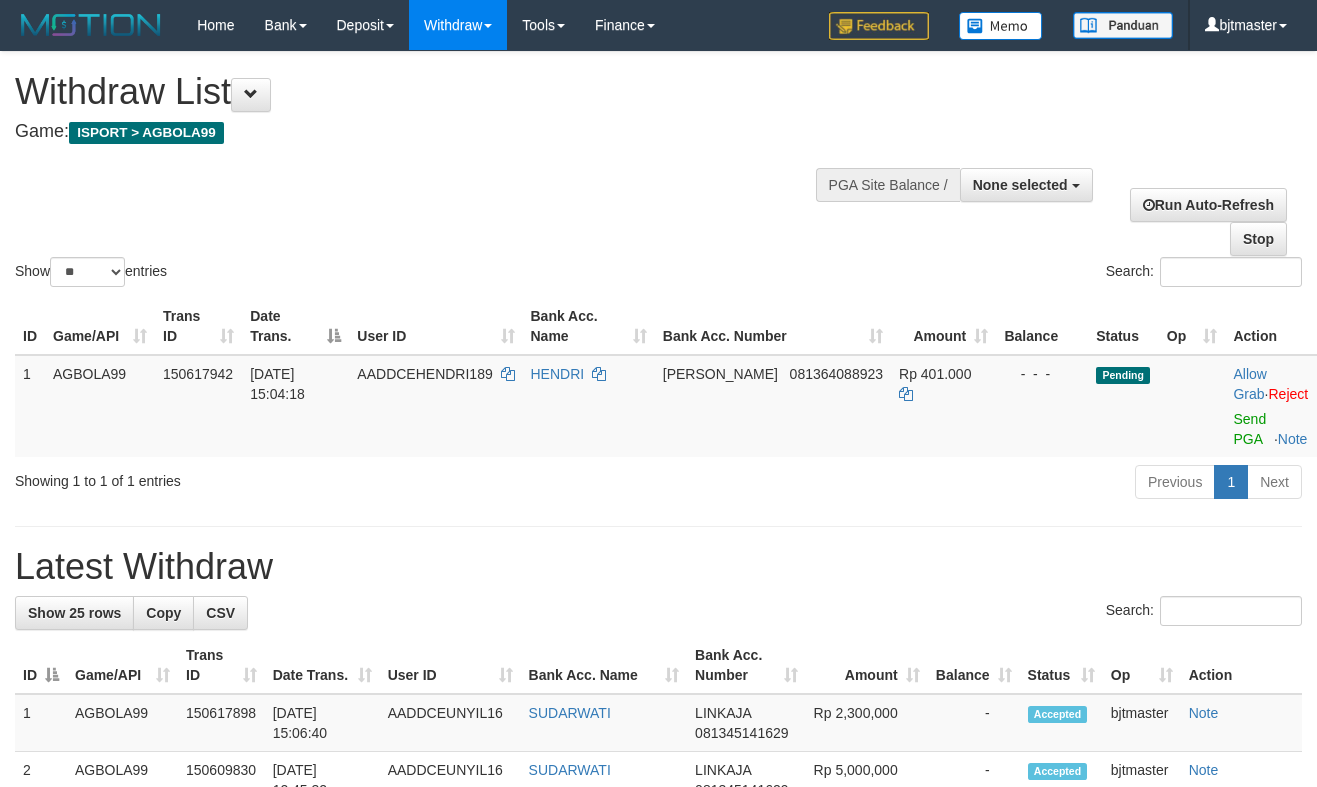 select 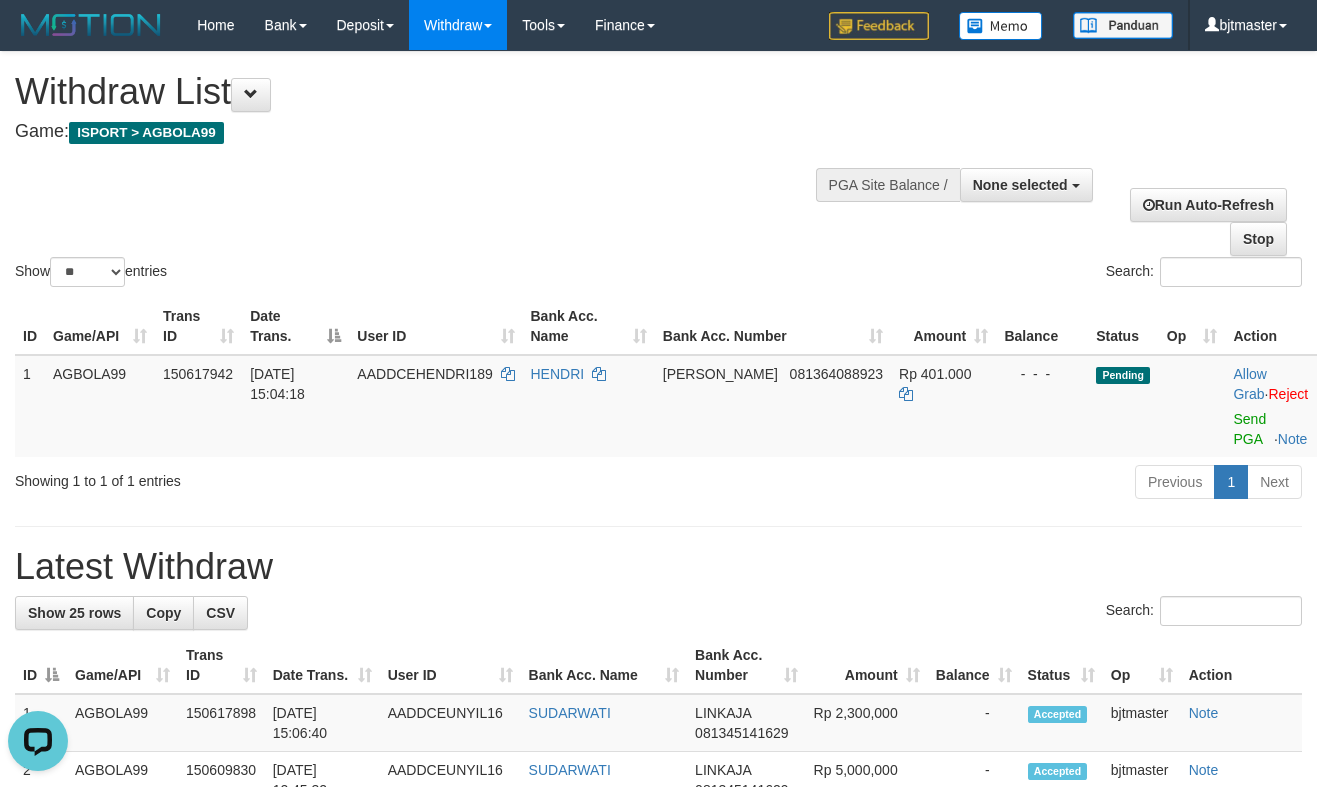 scroll, scrollTop: 0, scrollLeft: 0, axis: both 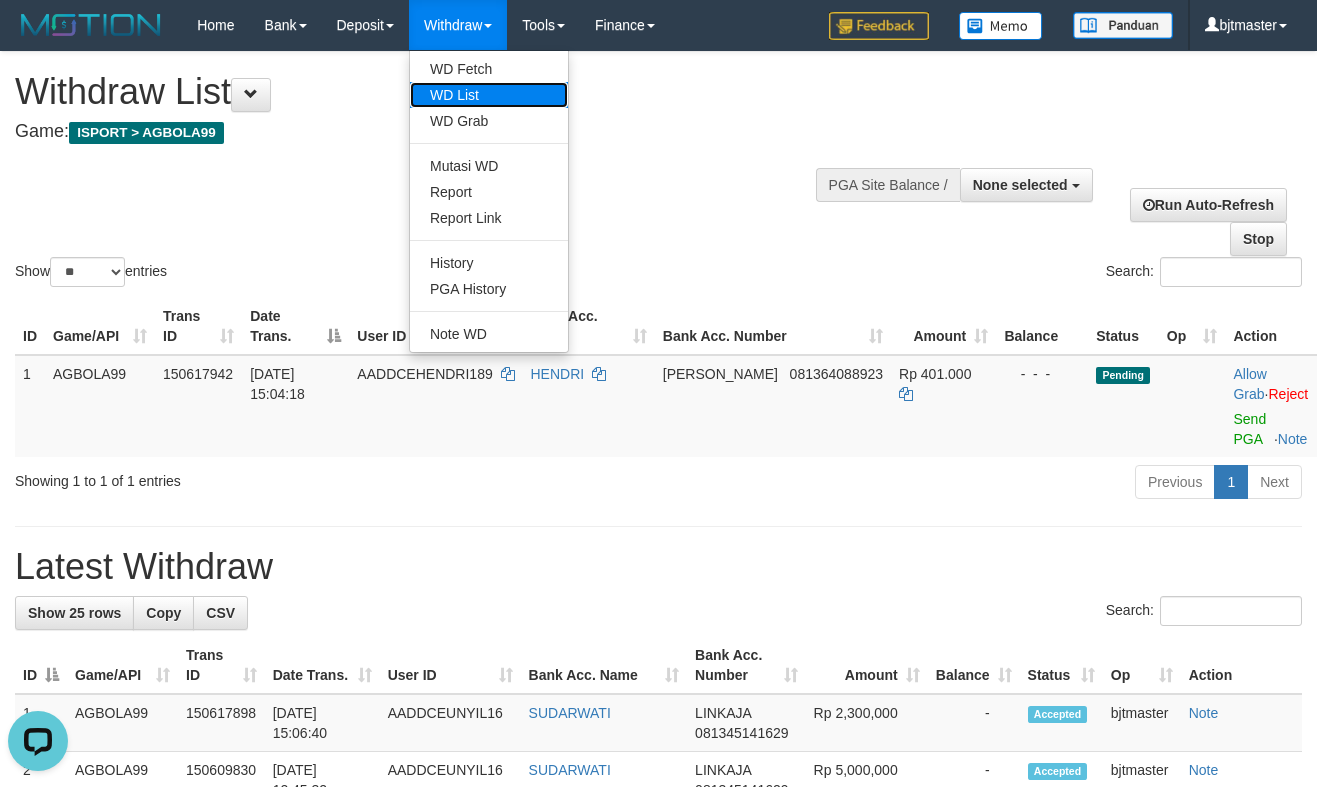 click on "WD List" at bounding box center [489, 95] 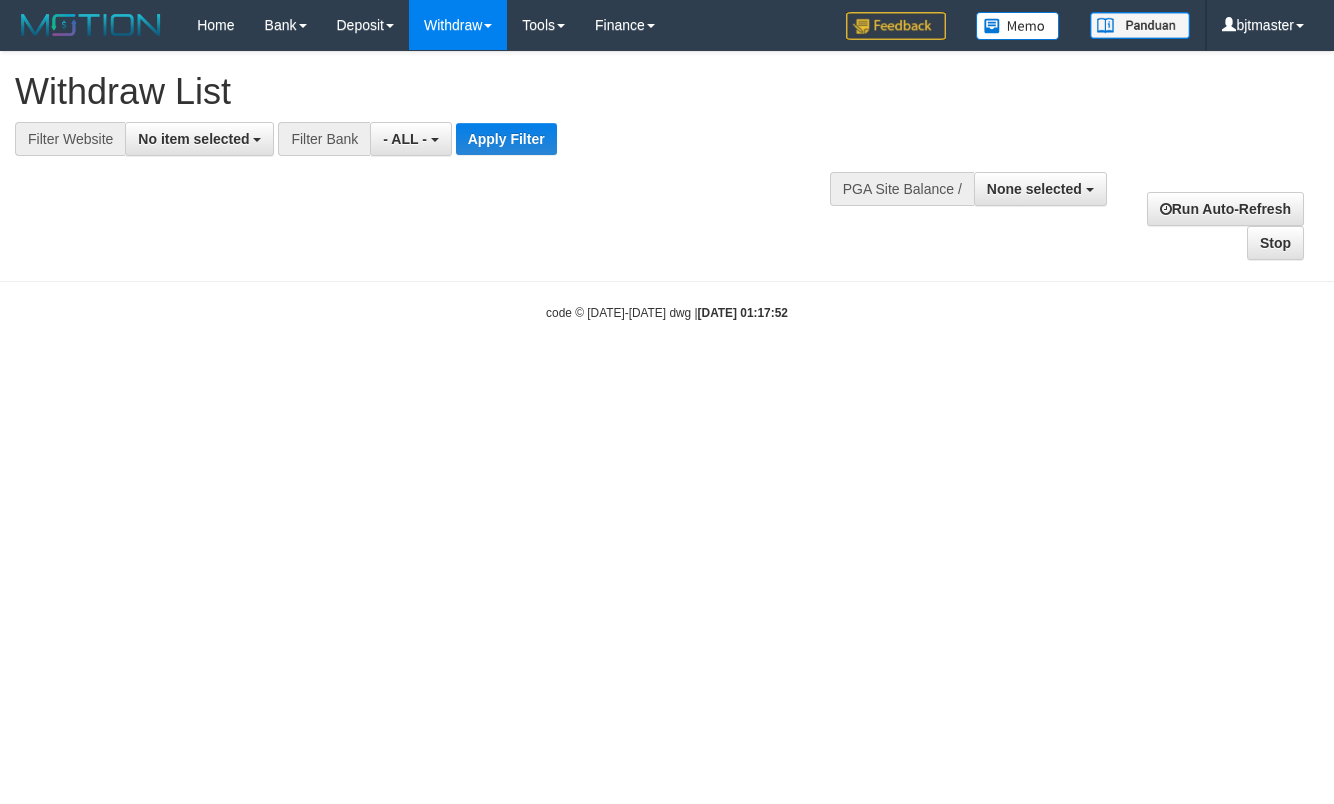 select 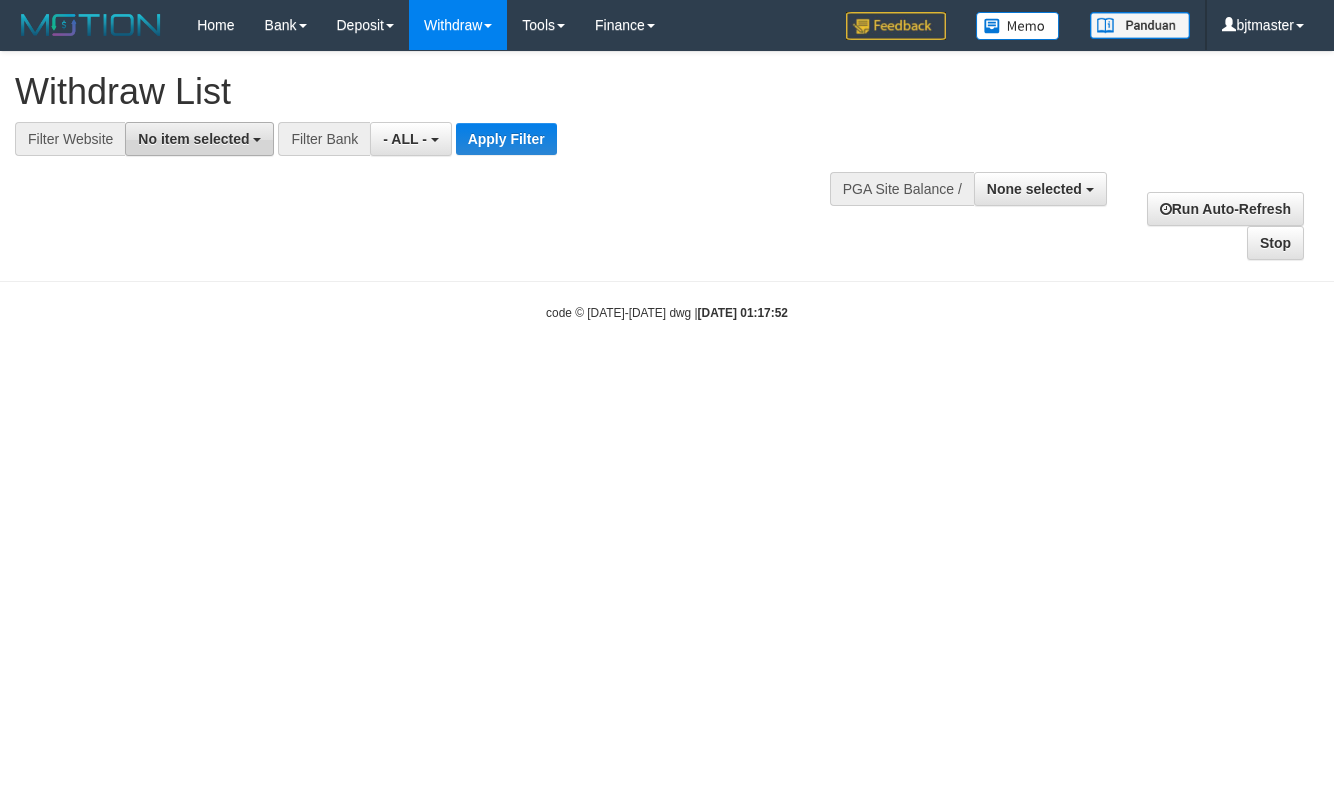 click on "No item selected" at bounding box center (193, 139) 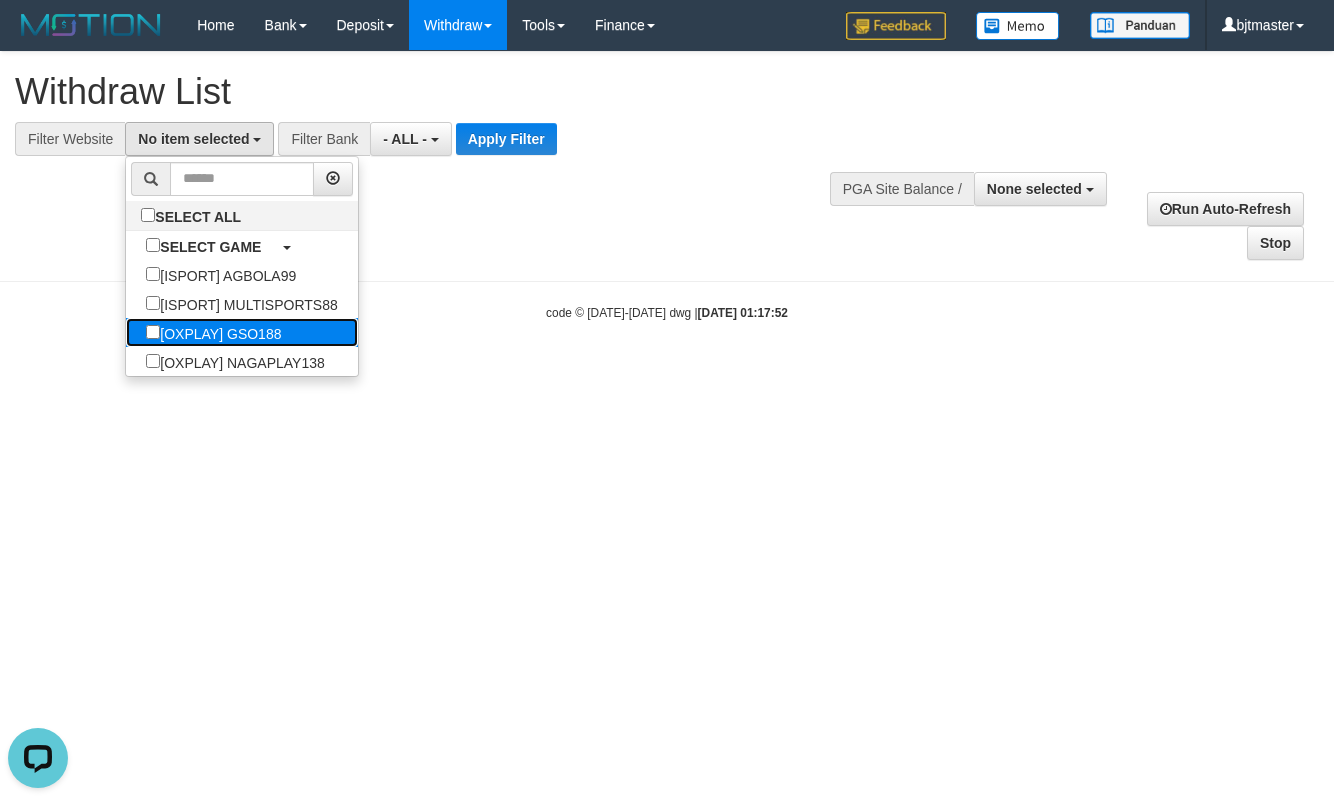 scroll, scrollTop: 0, scrollLeft: 0, axis: both 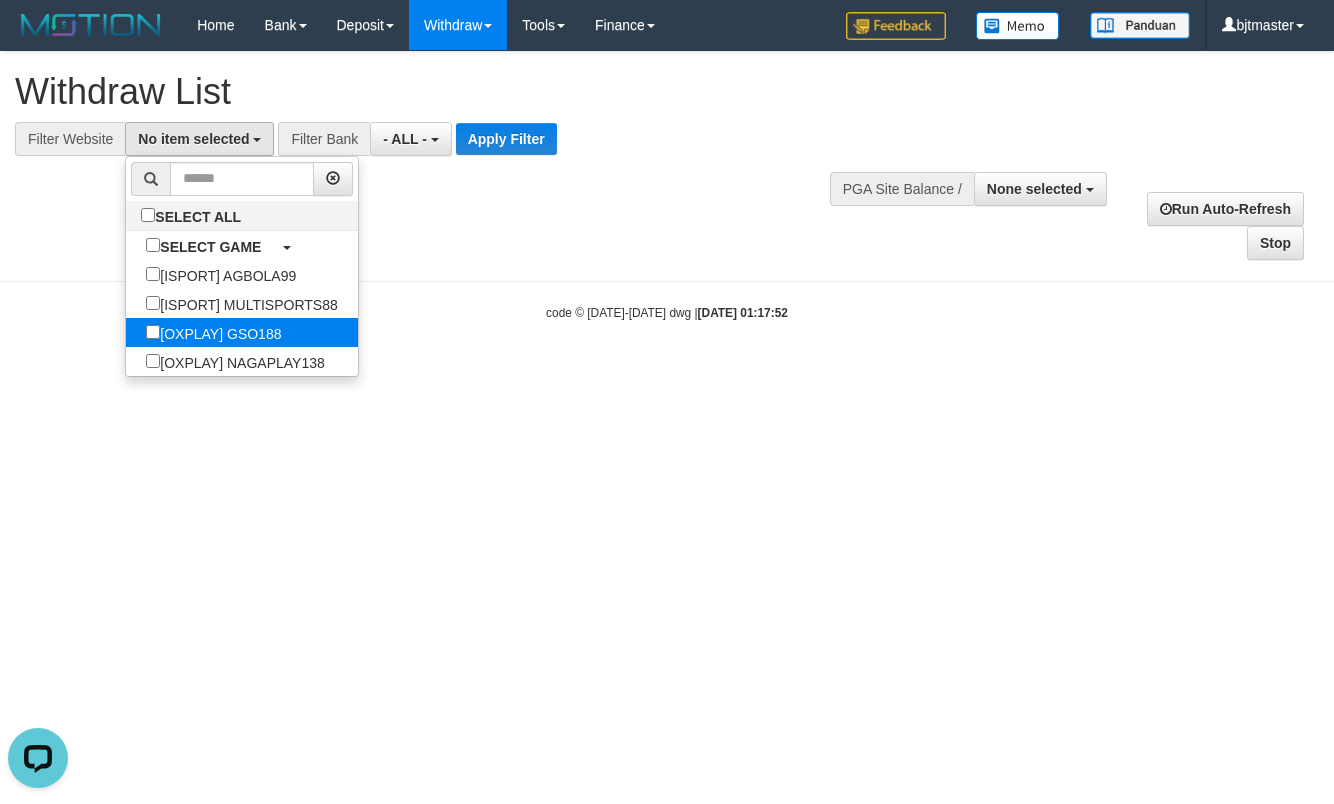 select on "****" 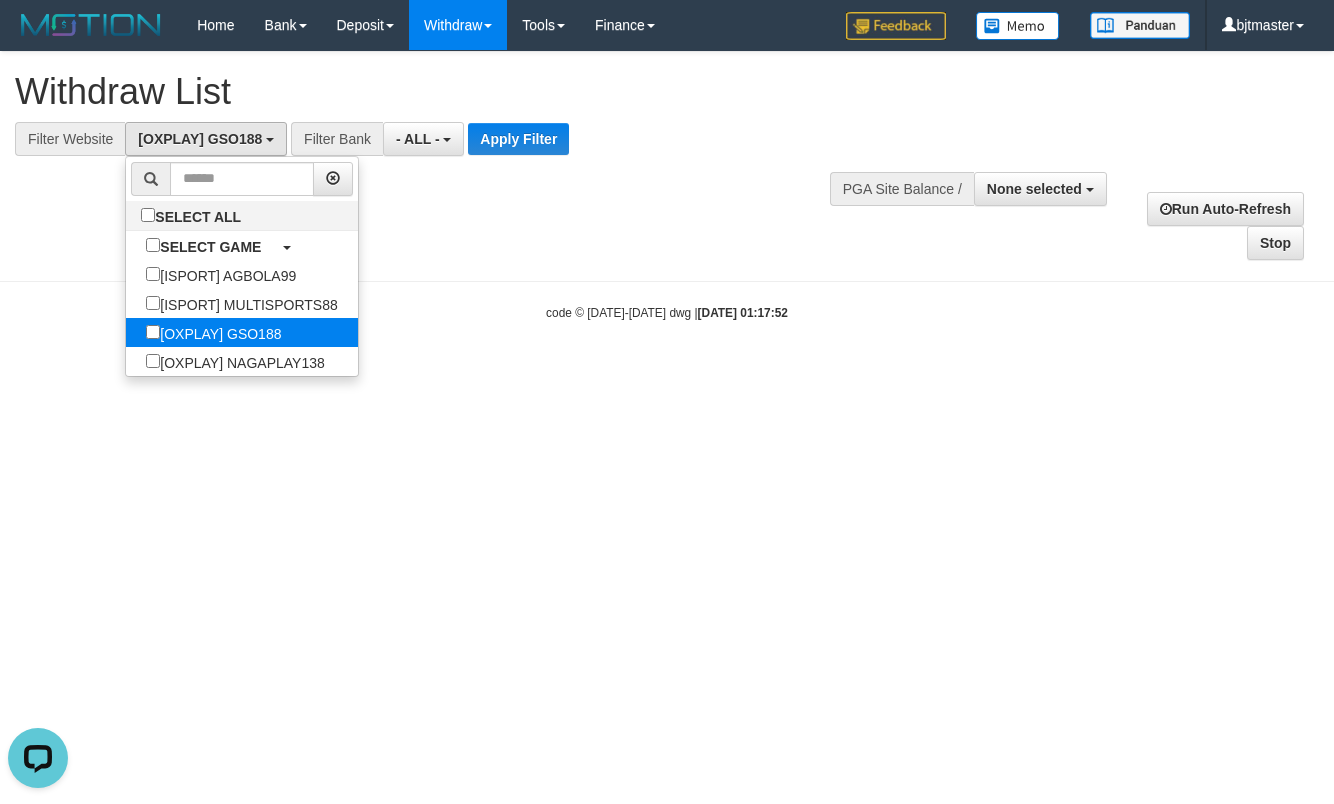 scroll, scrollTop: 59, scrollLeft: 0, axis: vertical 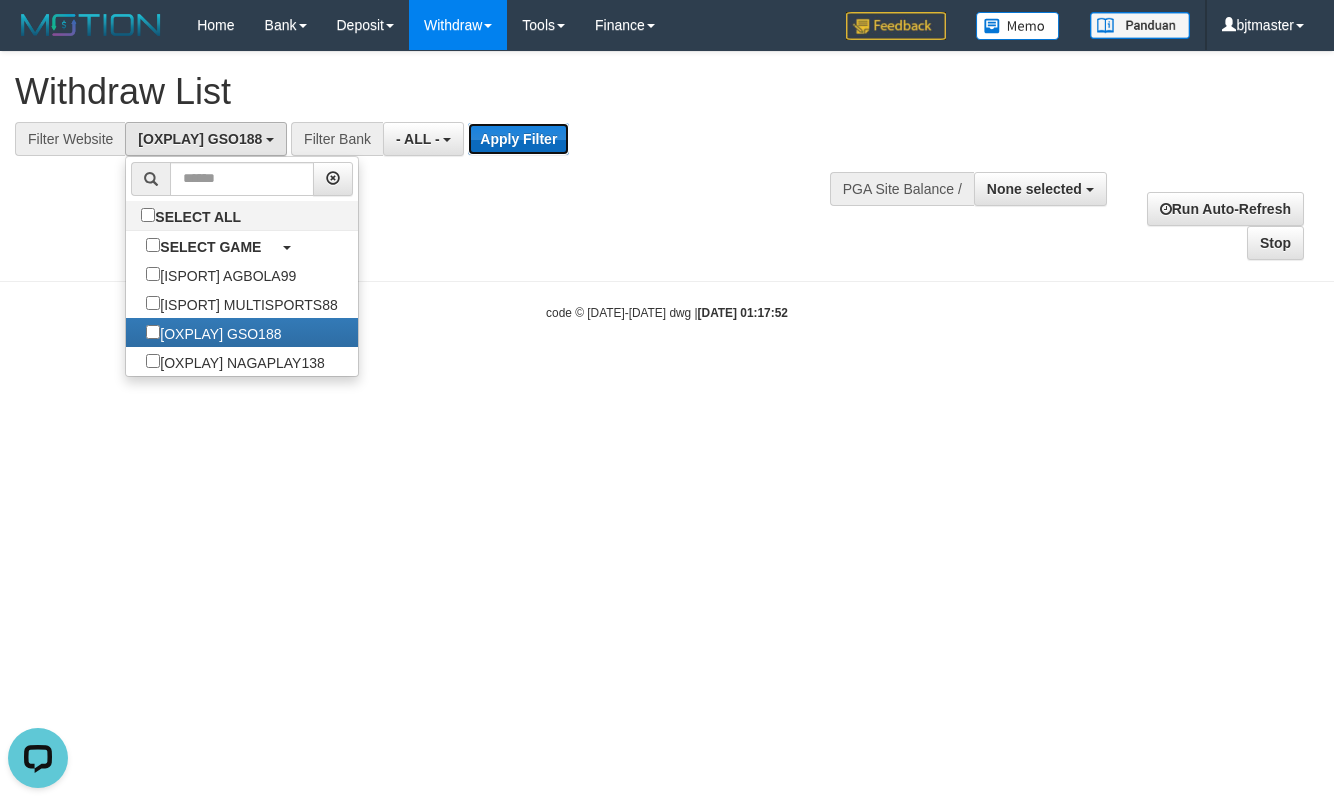 click on "Apply Filter" at bounding box center (518, 139) 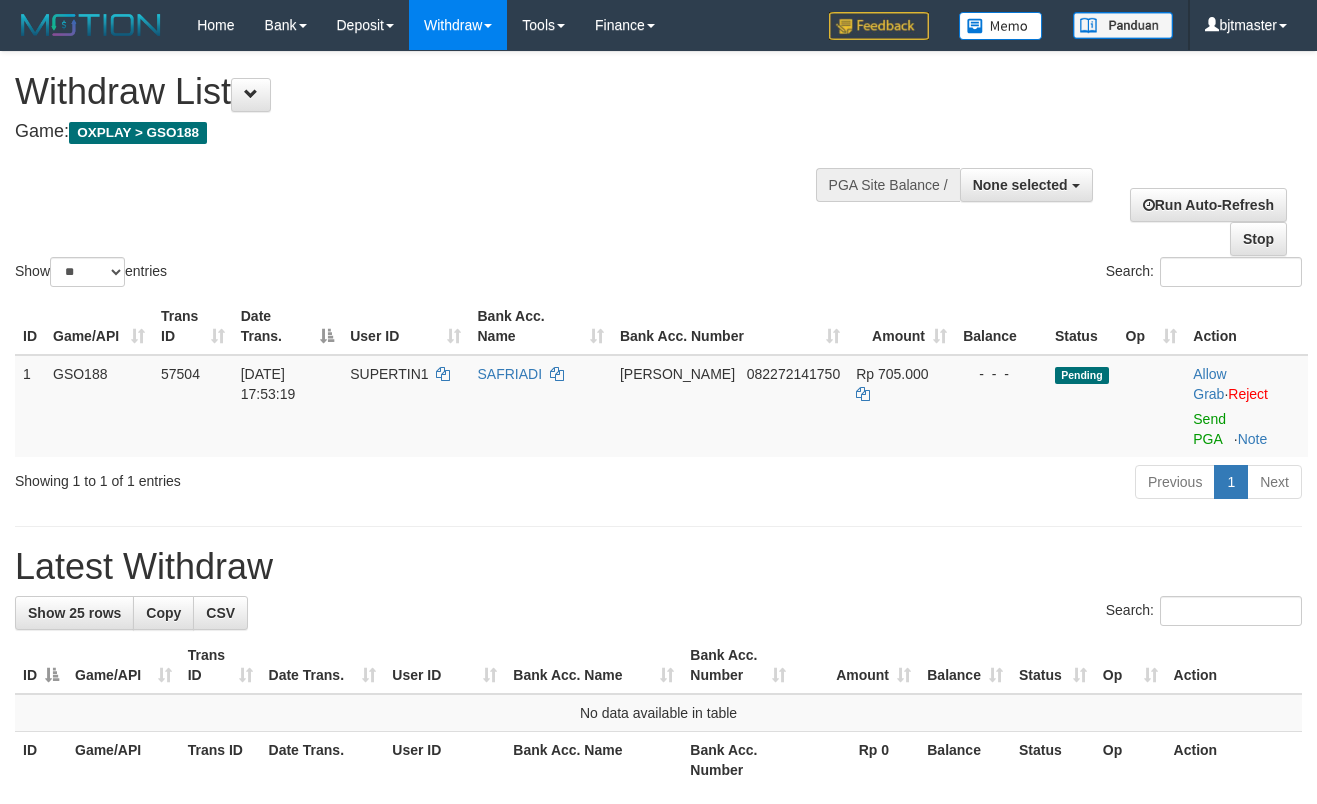 select 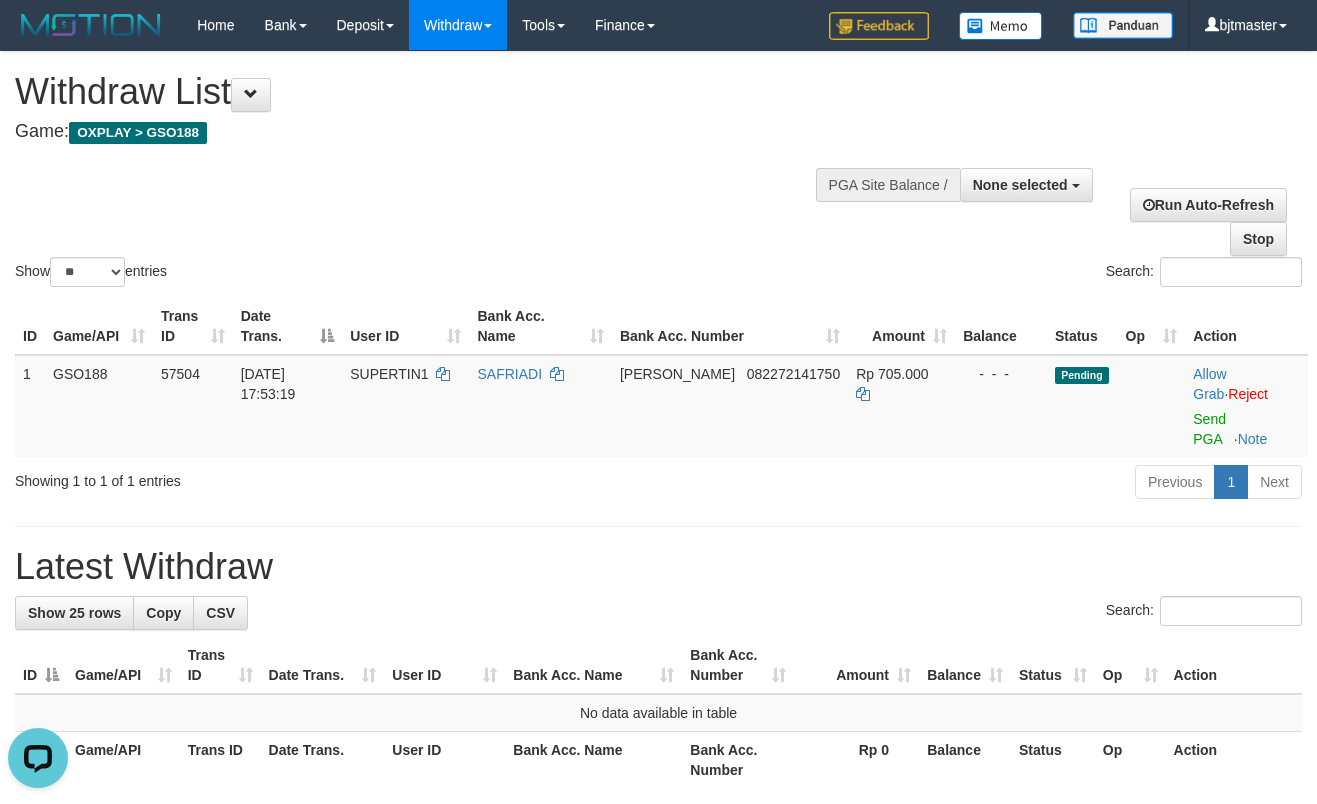 scroll, scrollTop: 0, scrollLeft: 0, axis: both 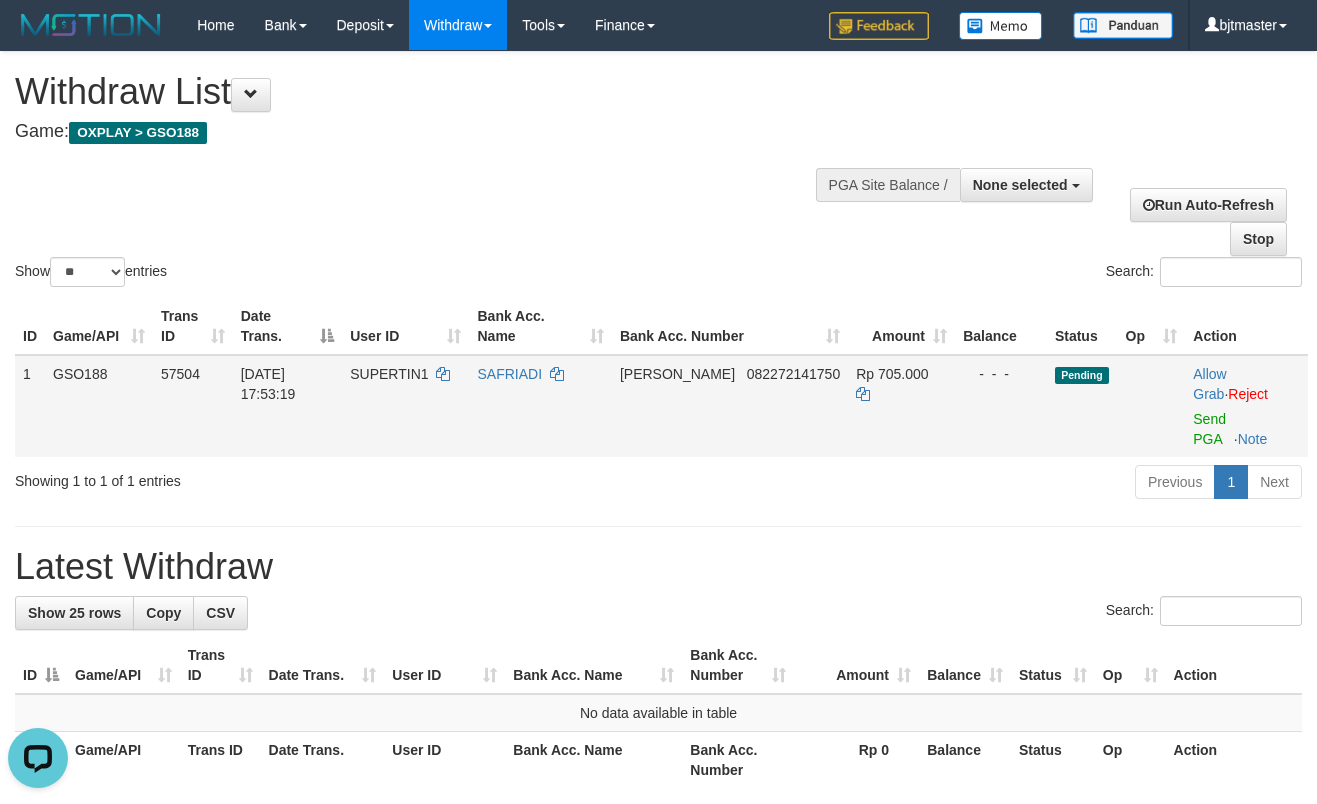 click on "DANA     082272141750" at bounding box center (730, 406) 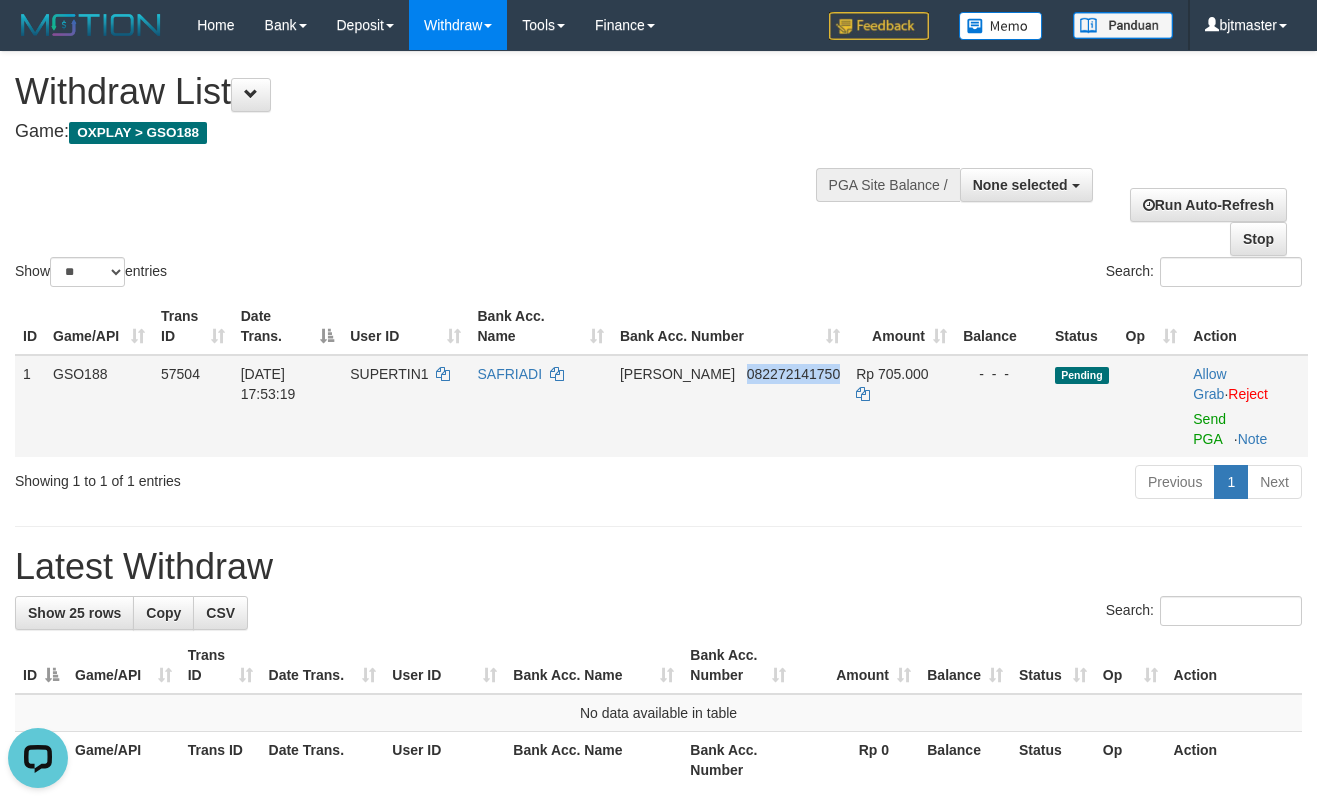 click on "DANA     082272141750" at bounding box center (730, 406) 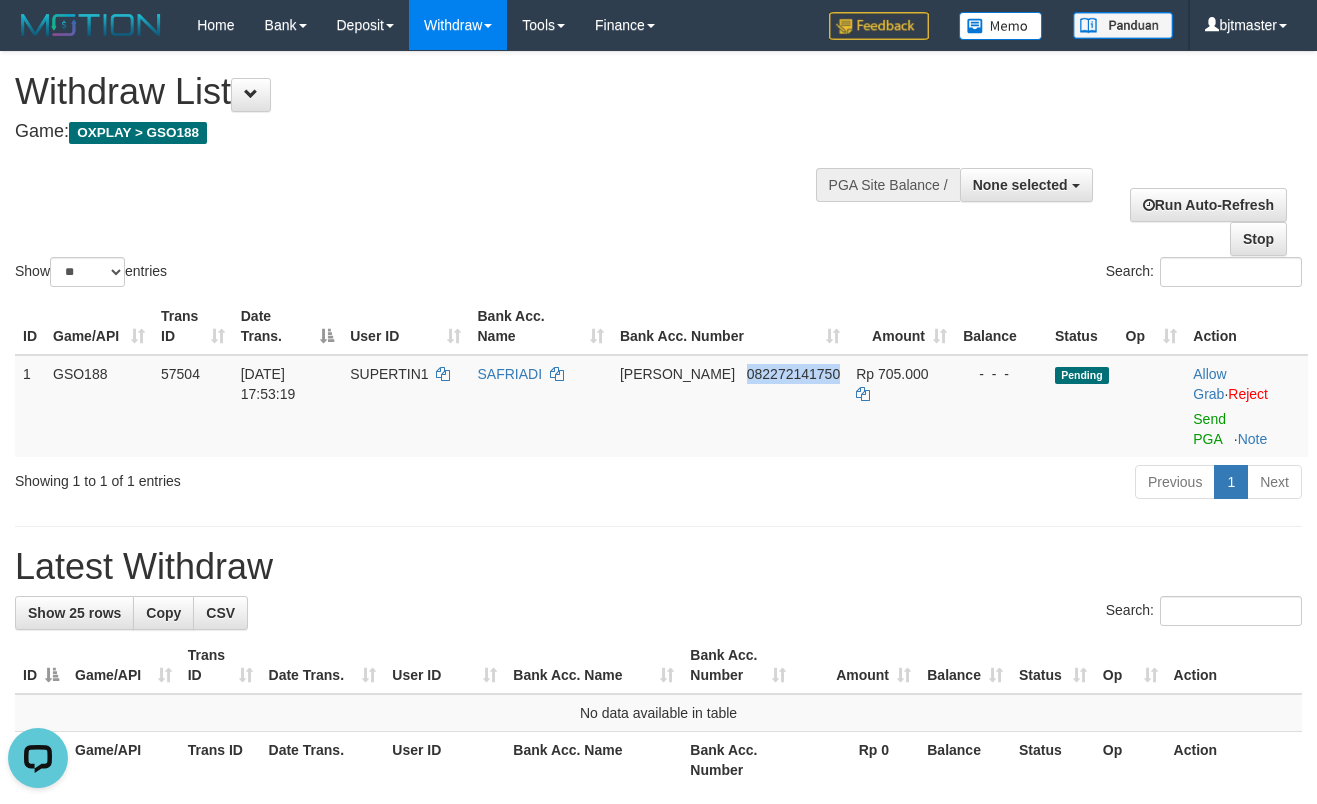 copy on "082272141750" 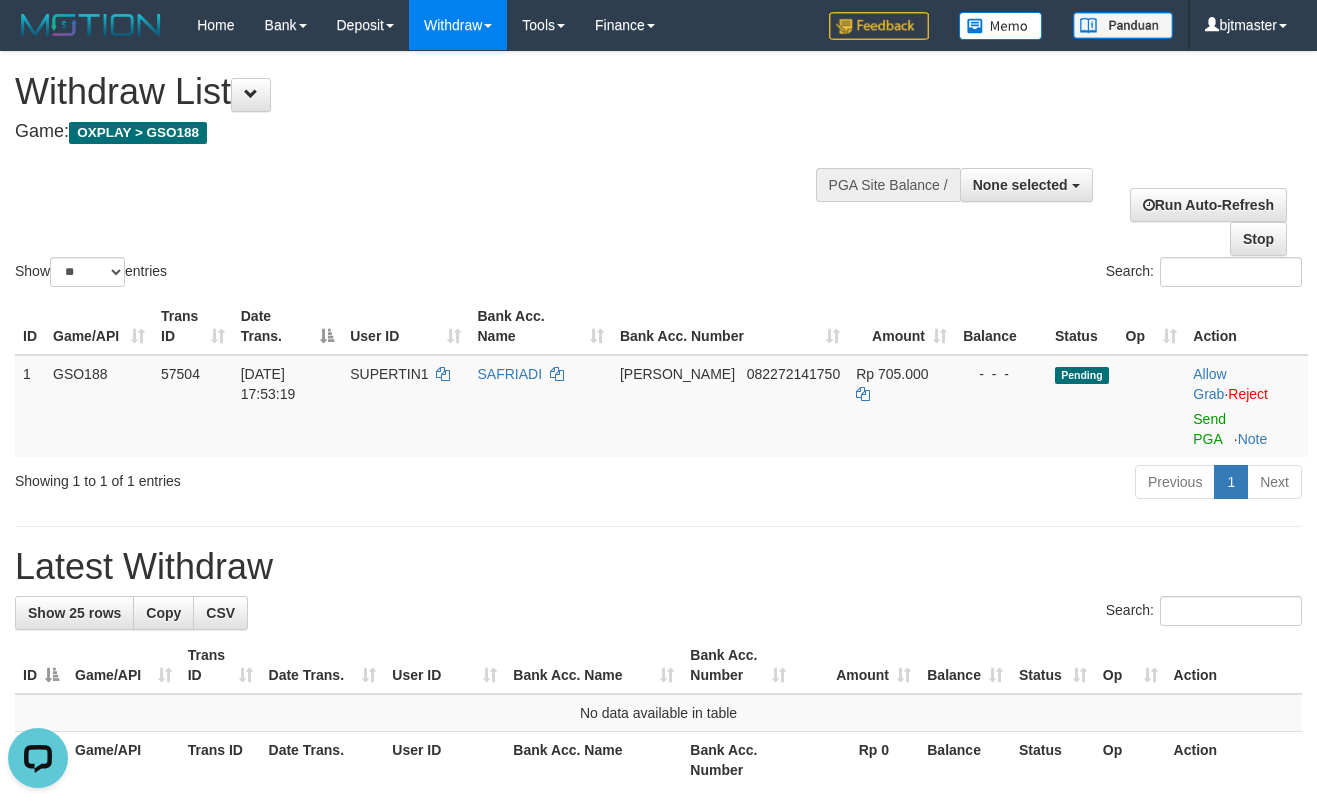 click on "Show  ** ** ** ***  entries Search:" at bounding box center [658, 171] 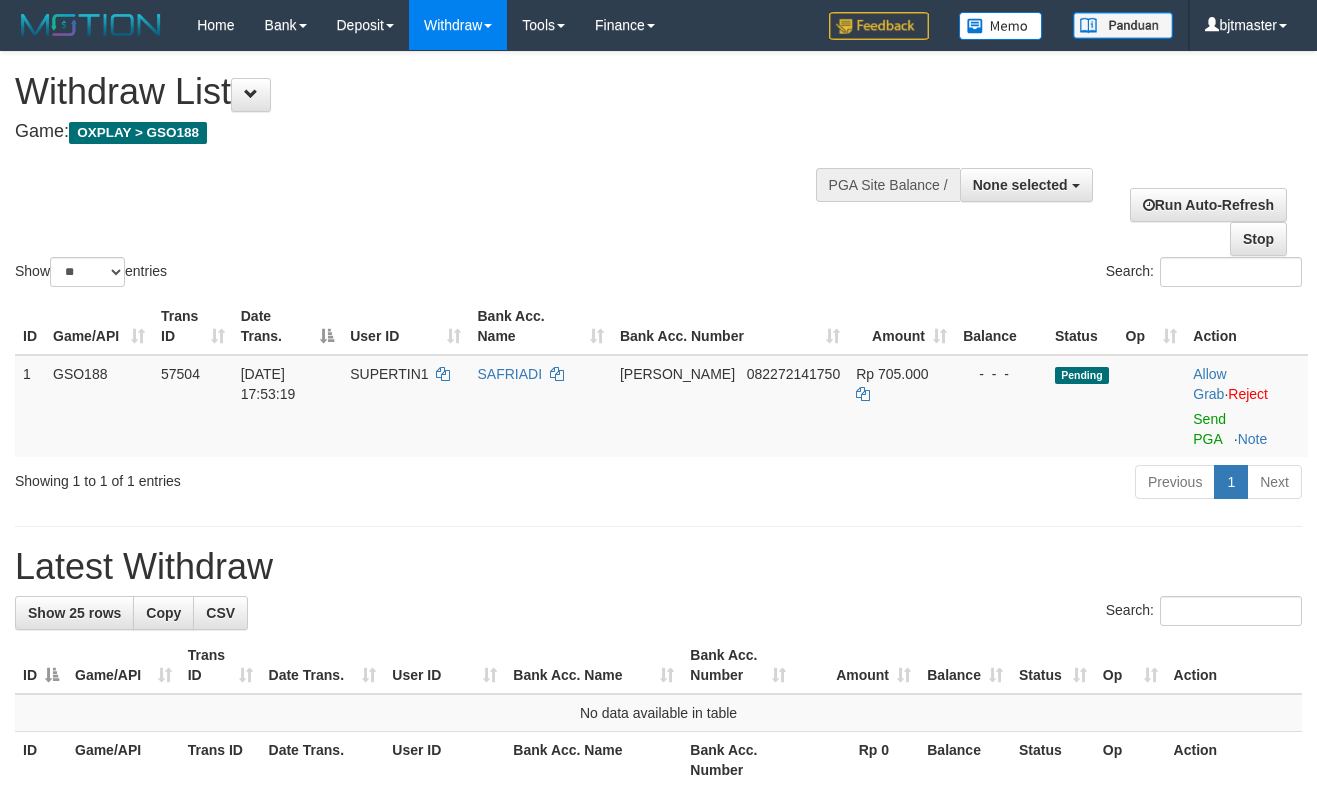 select 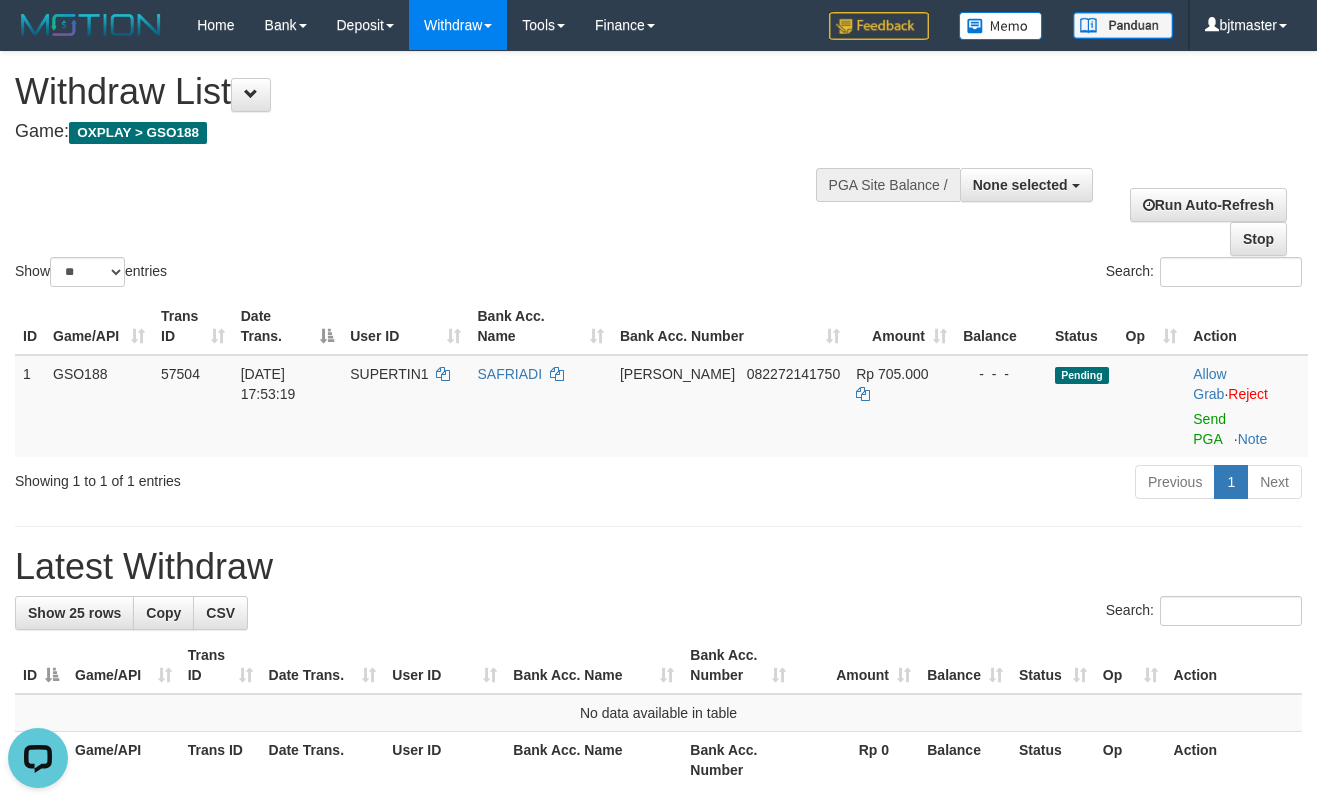 scroll, scrollTop: 0, scrollLeft: 0, axis: both 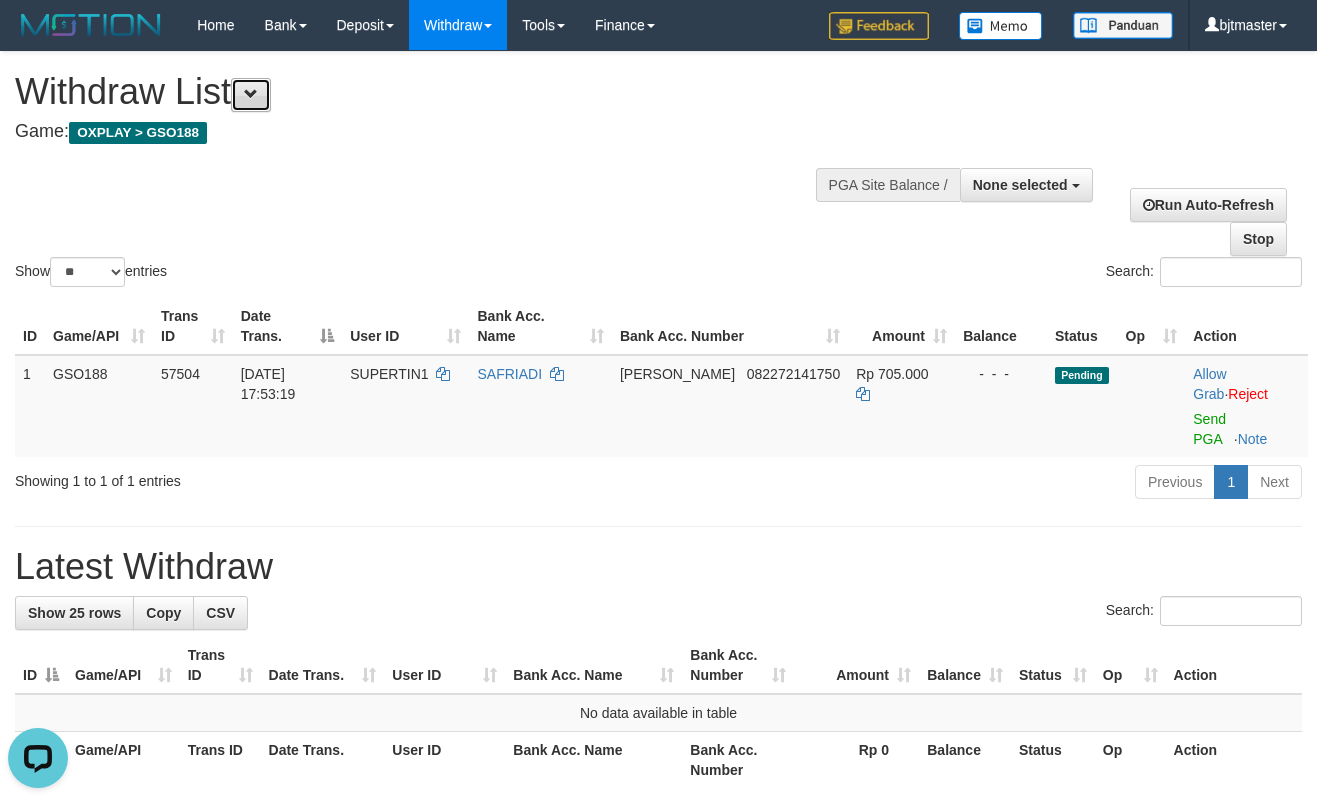 click at bounding box center [251, 95] 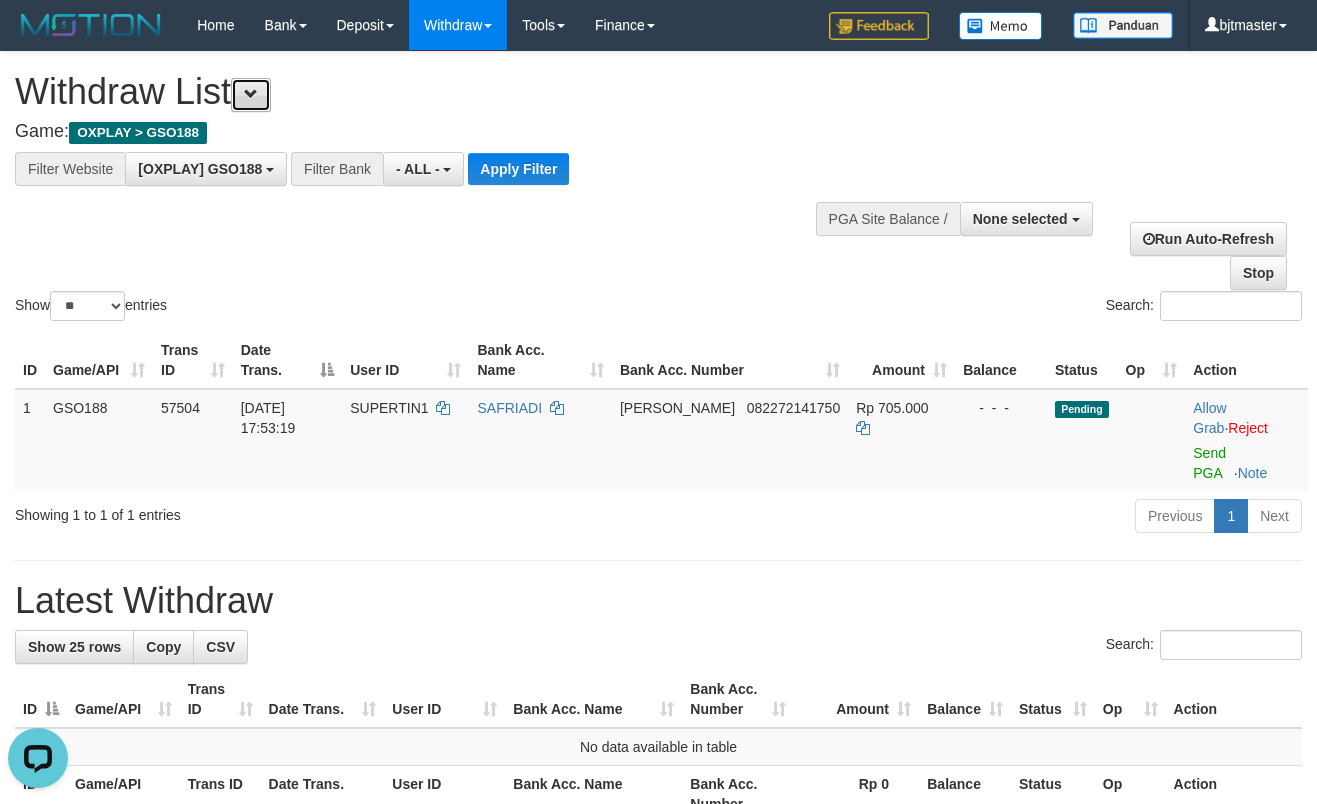 scroll, scrollTop: 59, scrollLeft: 0, axis: vertical 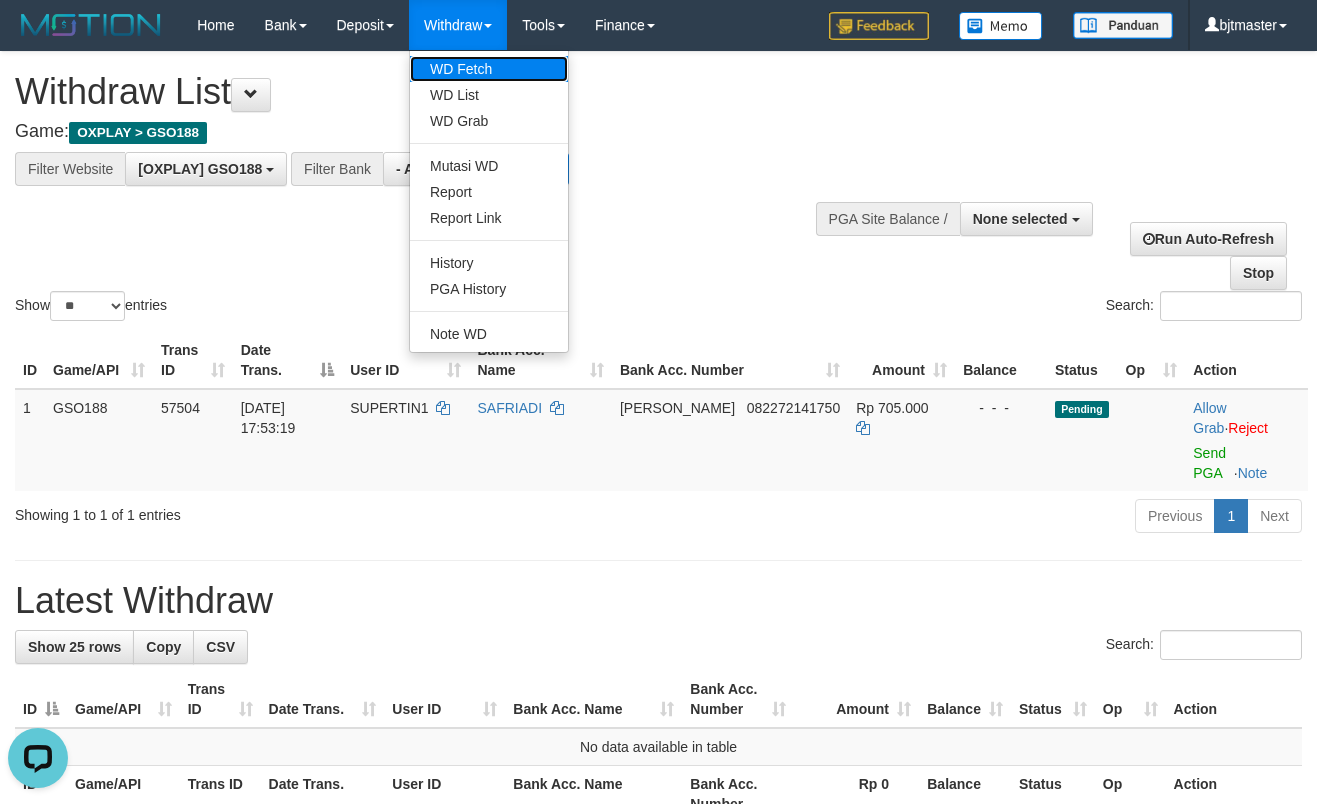 click on "WD Fetch" at bounding box center [489, 69] 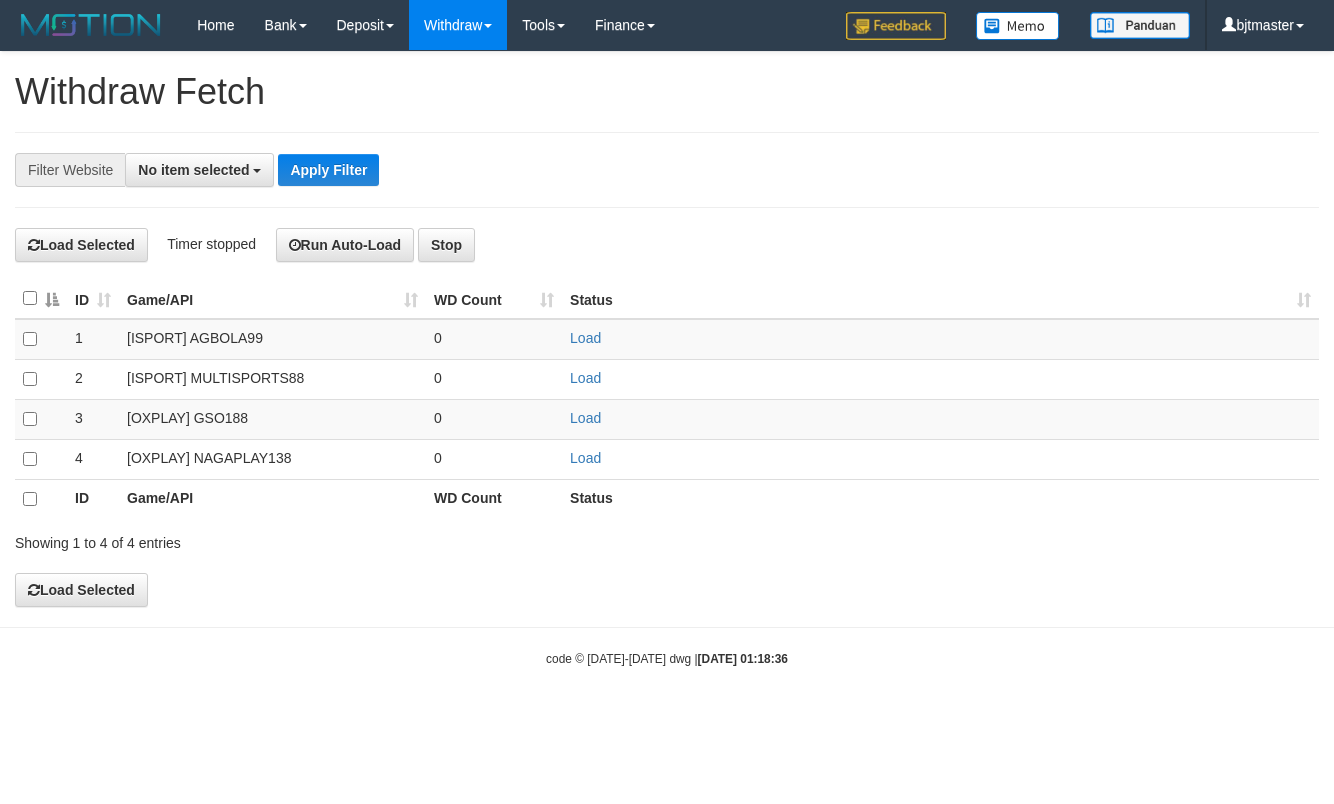 scroll, scrollTop: 0, scrollLeft: 0, axis: both 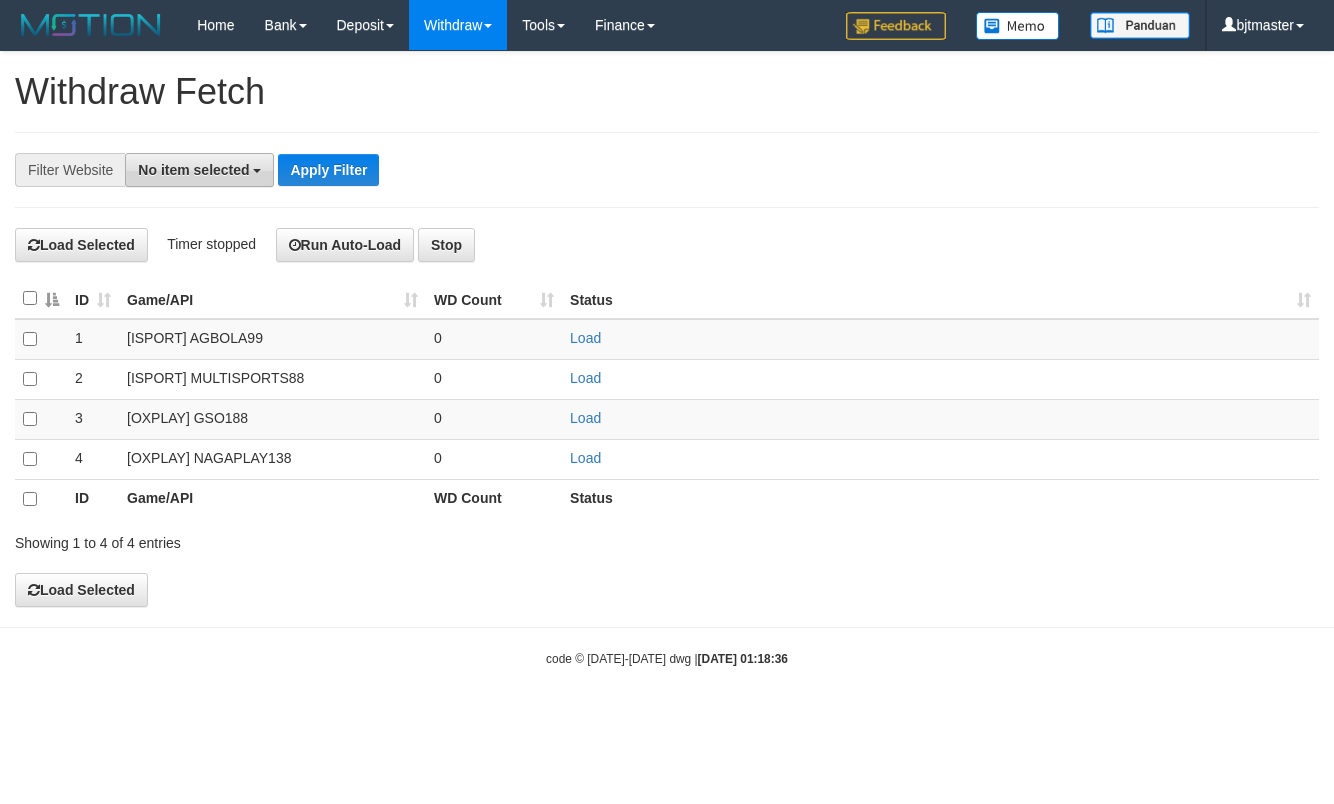 click on "No item selected" at bounding box center [193, 170] 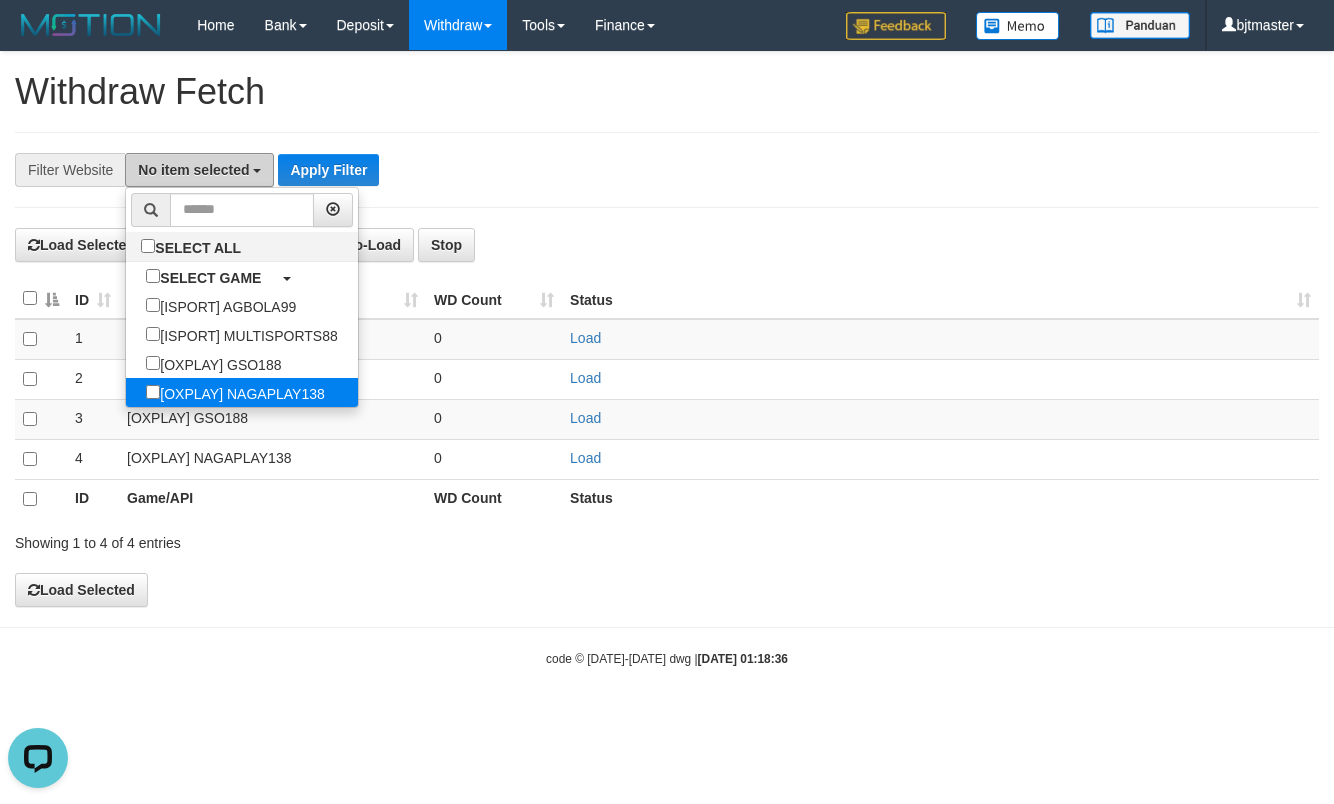 scroll, scrollTop: 0, scrollLeft: 0, axis: both 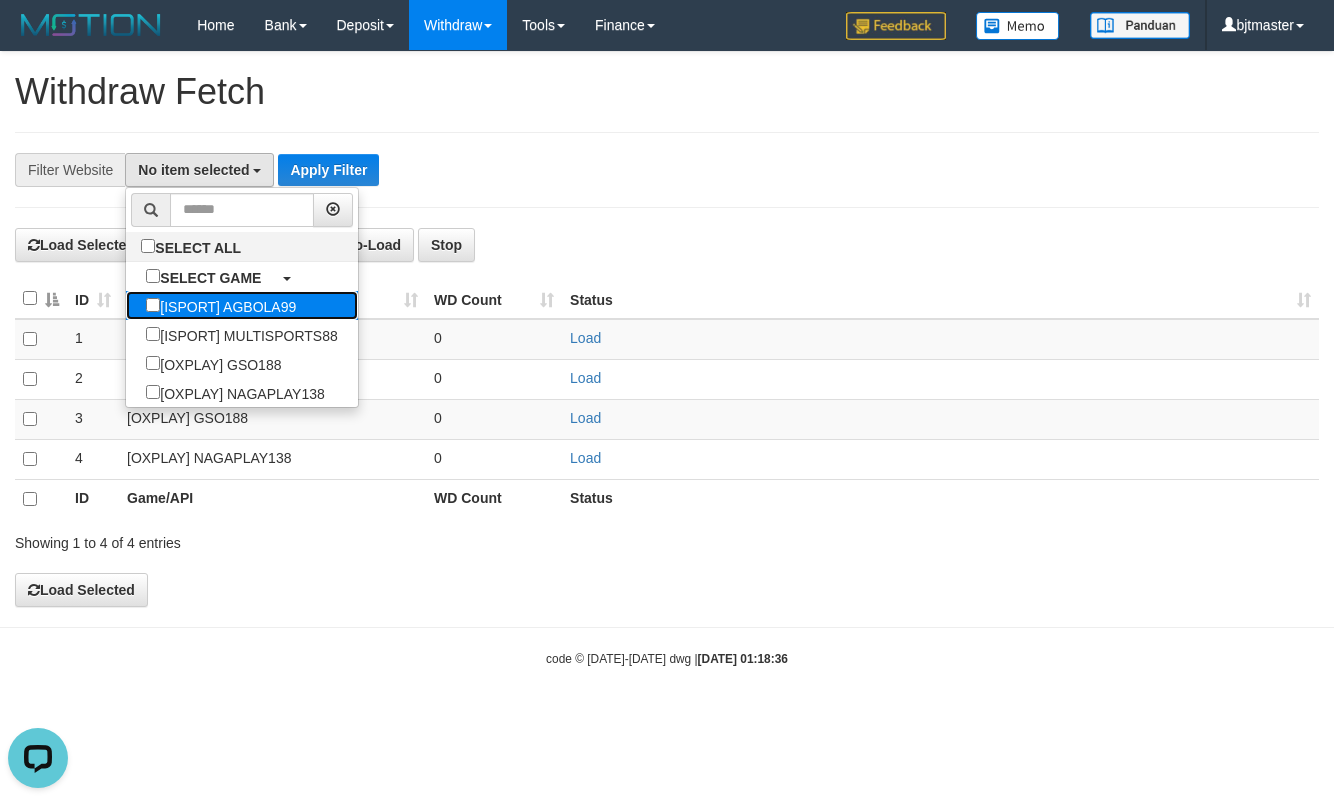 click on "[ISPORT] AGBOLA99" at bounding box center (221, 305) 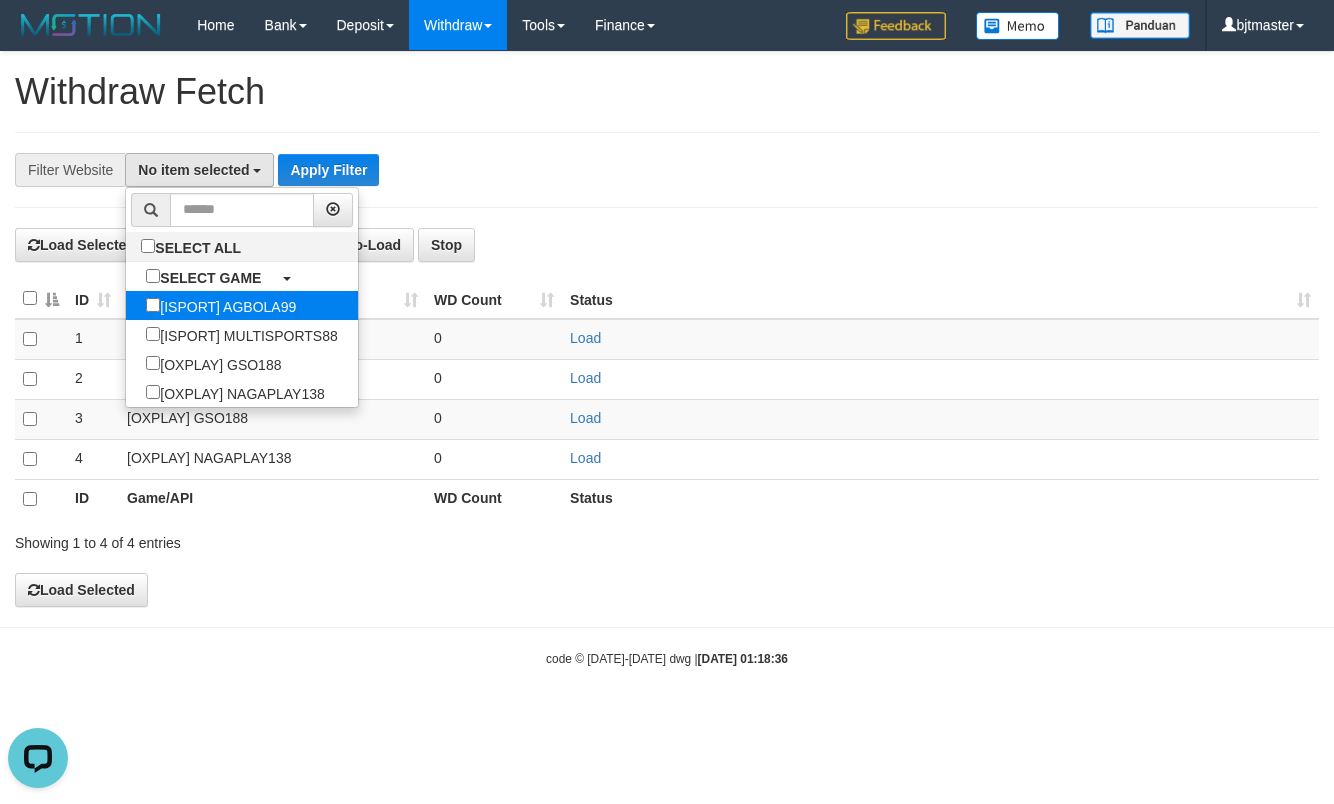 select on "****" 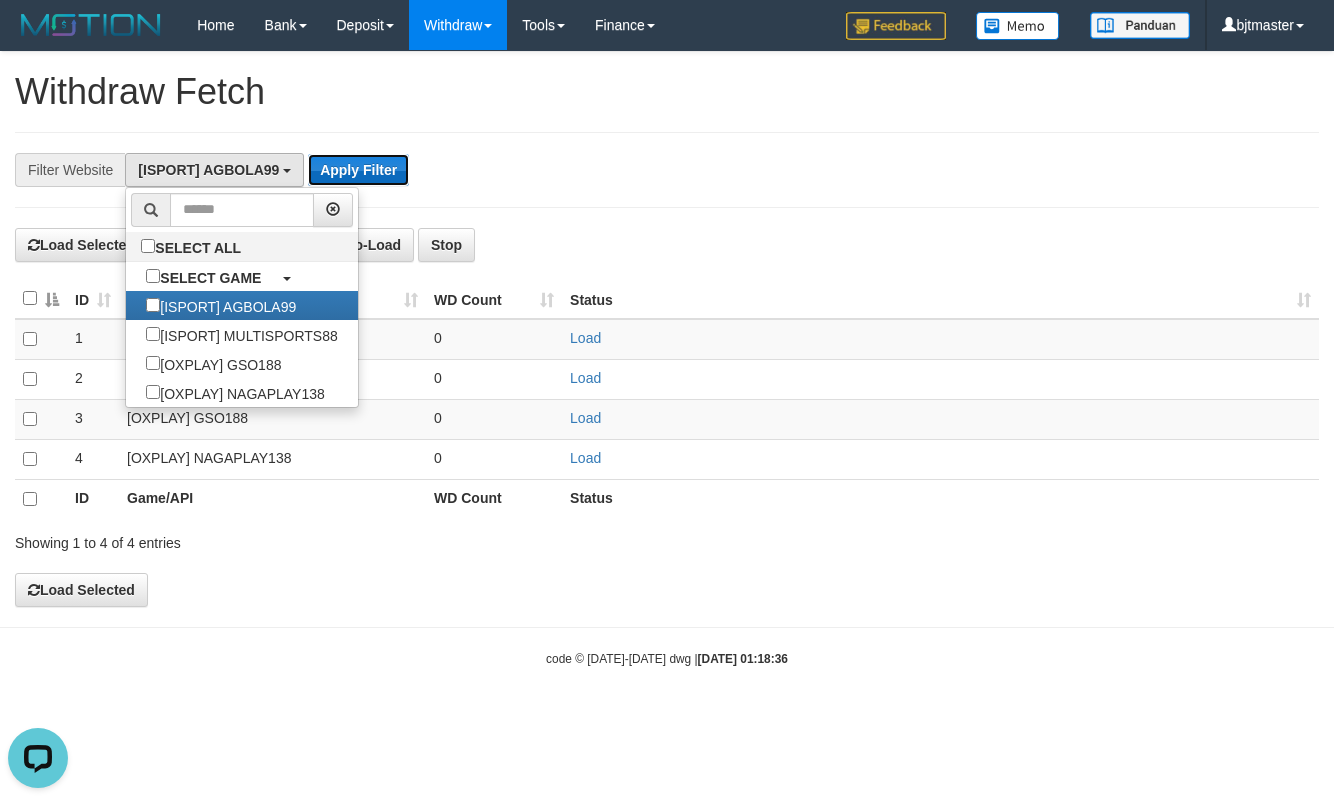 click on "Apply Filter" at bounding box center (358, 170) 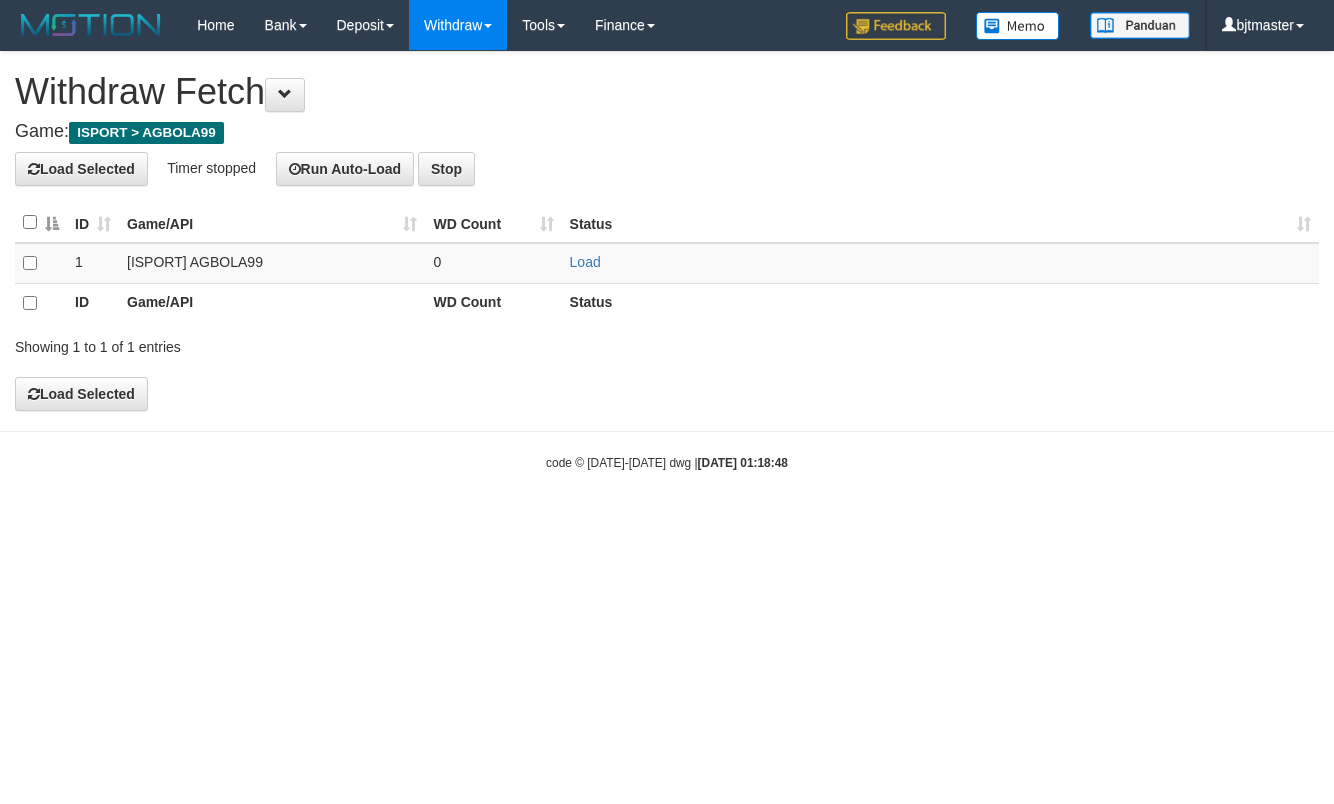 scroll, scrollTop: 0, scrollLeft: 0, axis: both 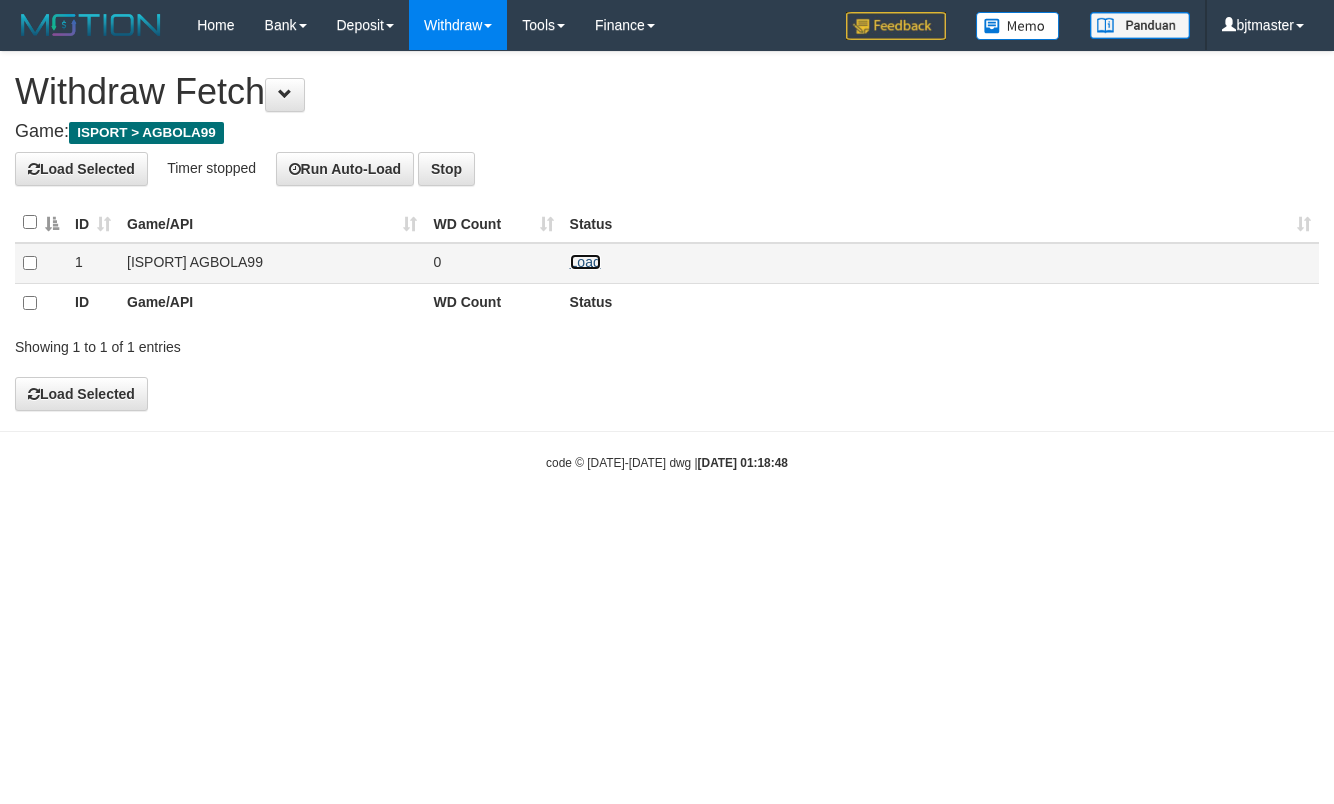 click on "Load" at bounding box center [585, 262] 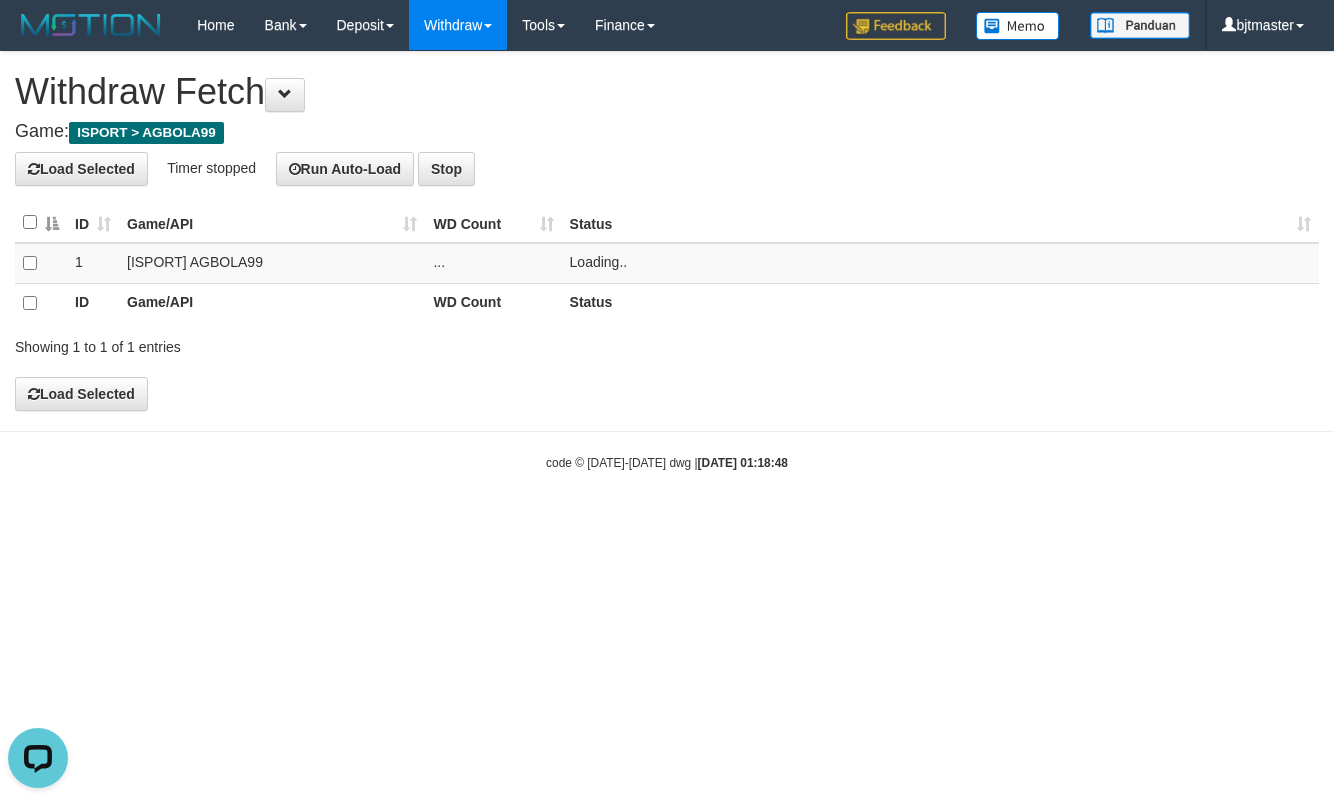 scroll, scrollTop: 0, scrollLeft: 0, axis: both 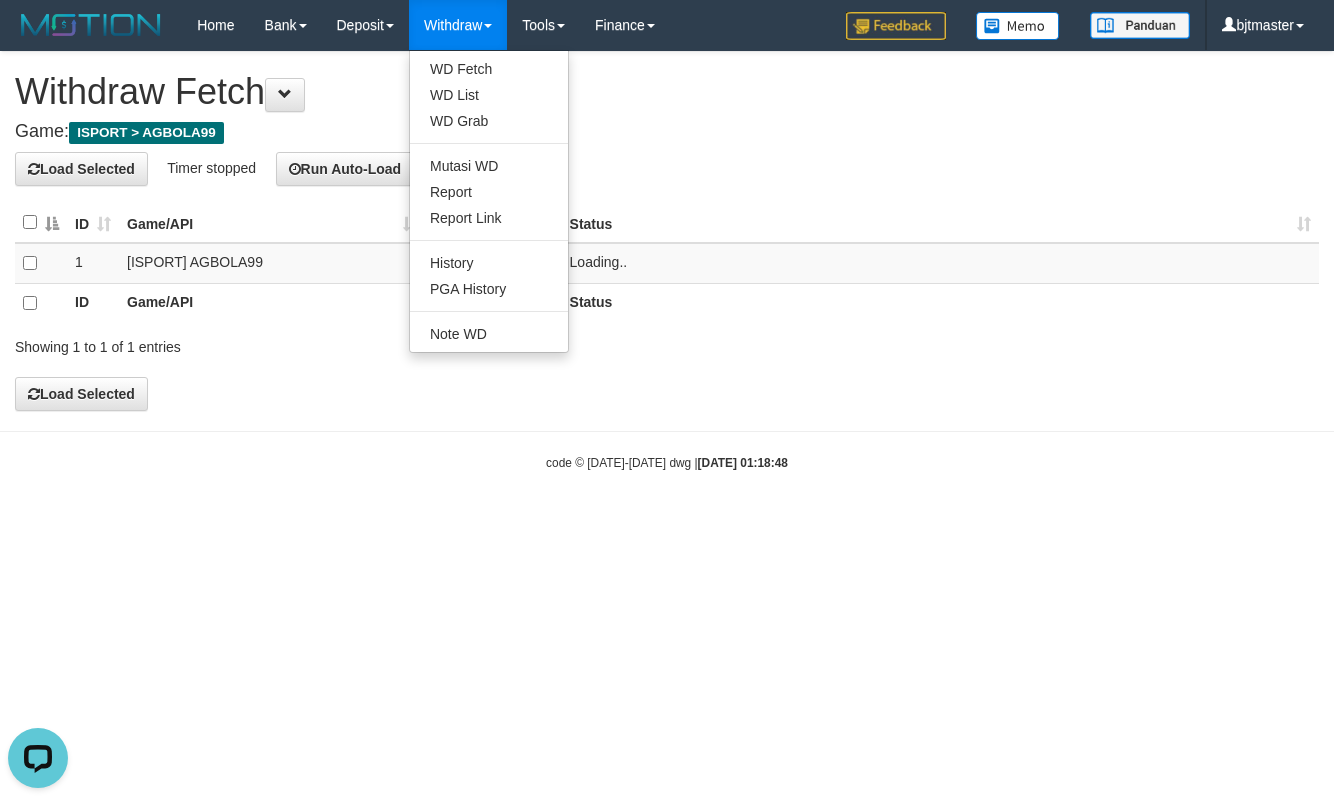 click on "**********" at bounding box center [667, 231] 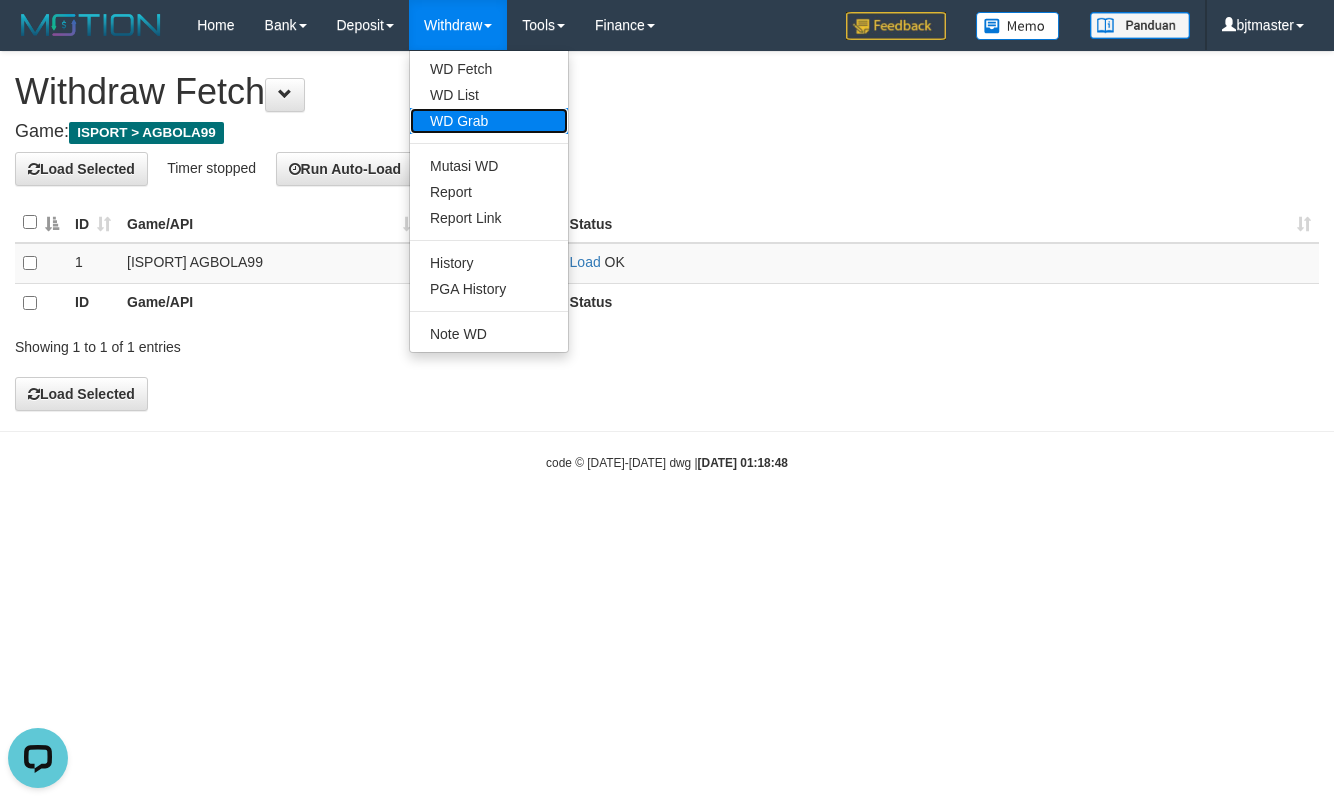 click on "WD Grab" at bounding box center [489, 121] 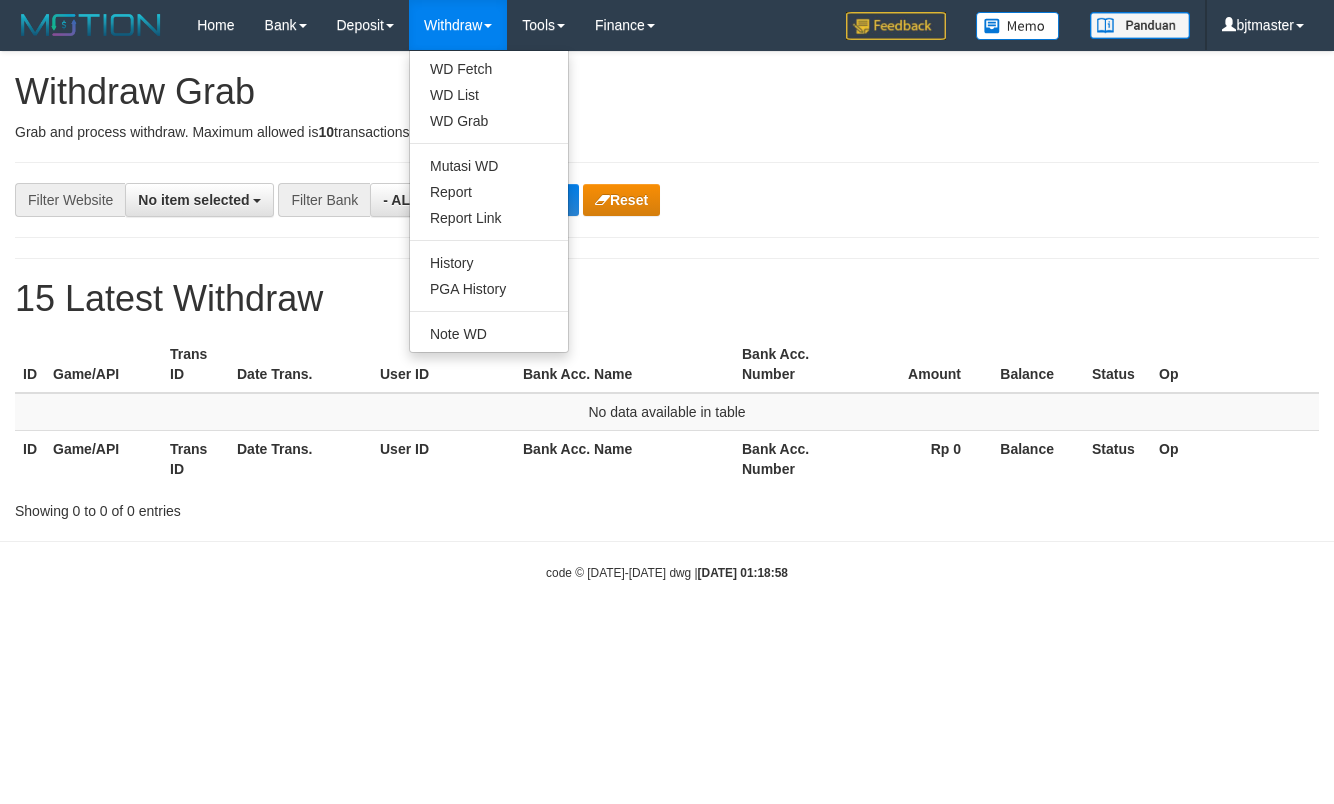 select 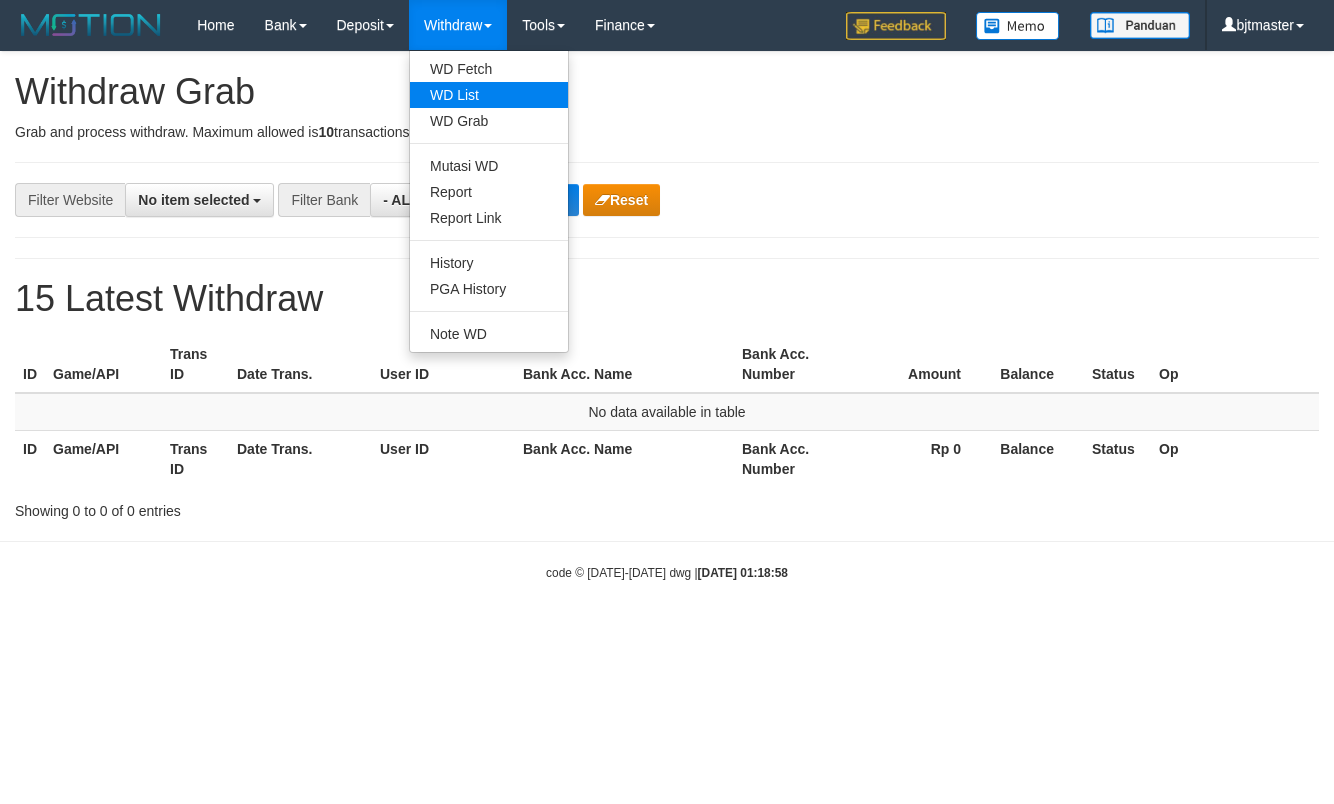 scroll, scrollTop: 0, scrollLeft: 0, axis: both 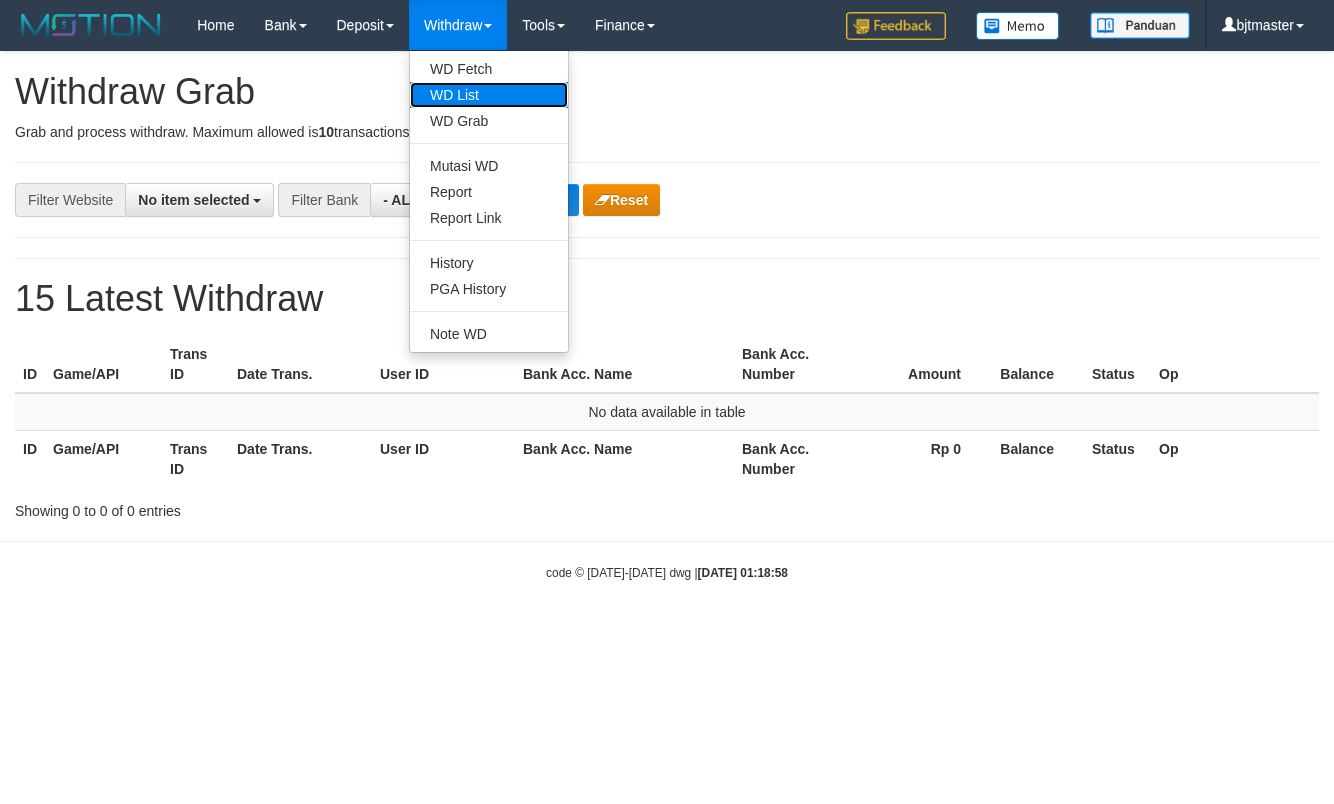 click on "WD List" at bounding box center (489, 95) 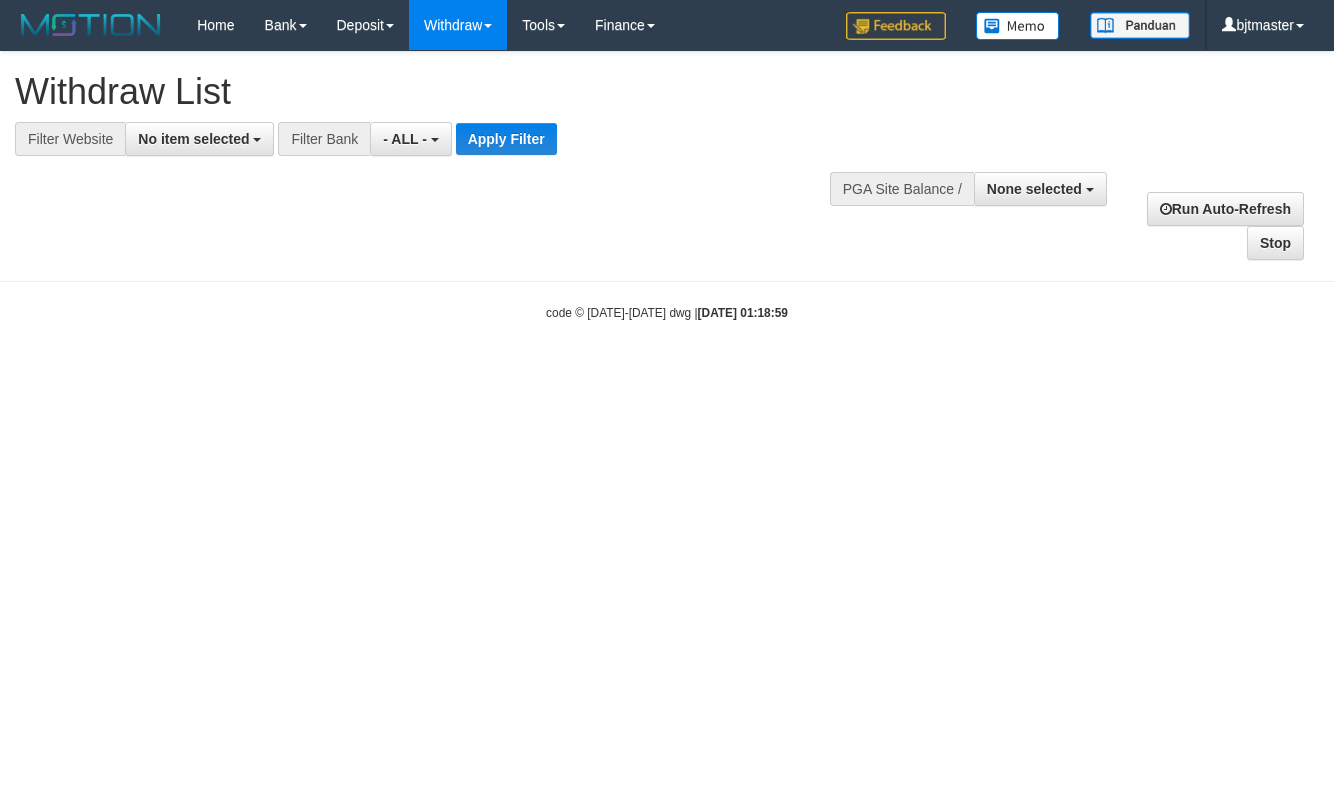 select 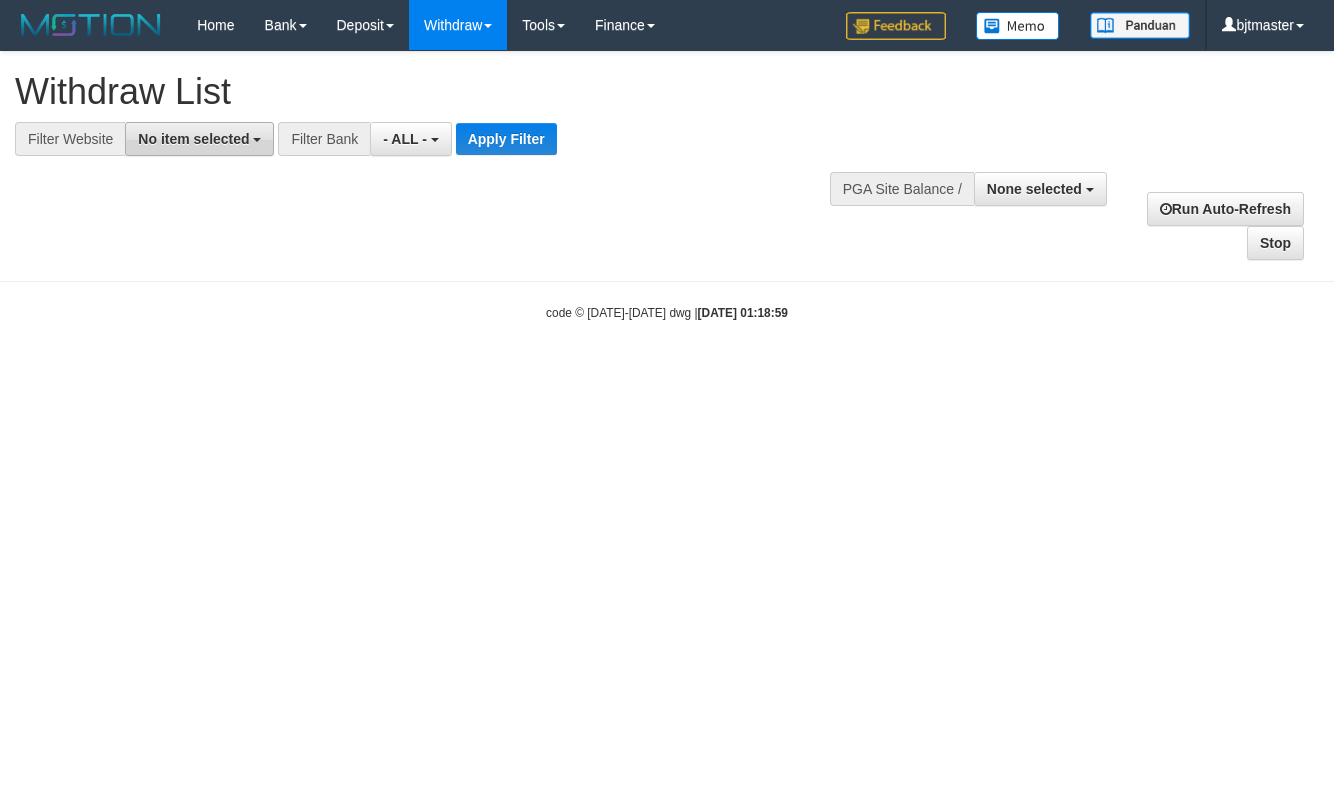 click on "No item selected" at bounding box center (199, 139) 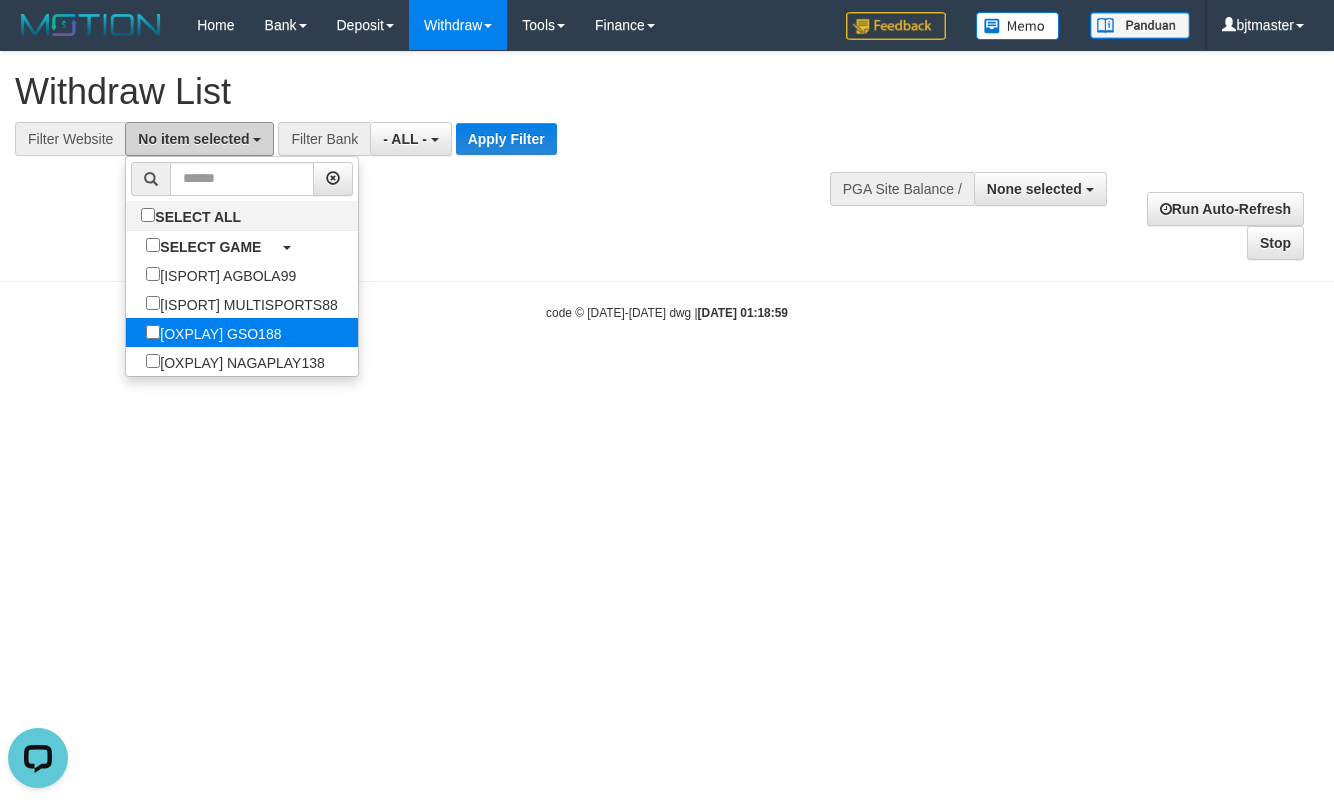 scroll, scrollTop: 0, scrollLeft: 0, axis: both 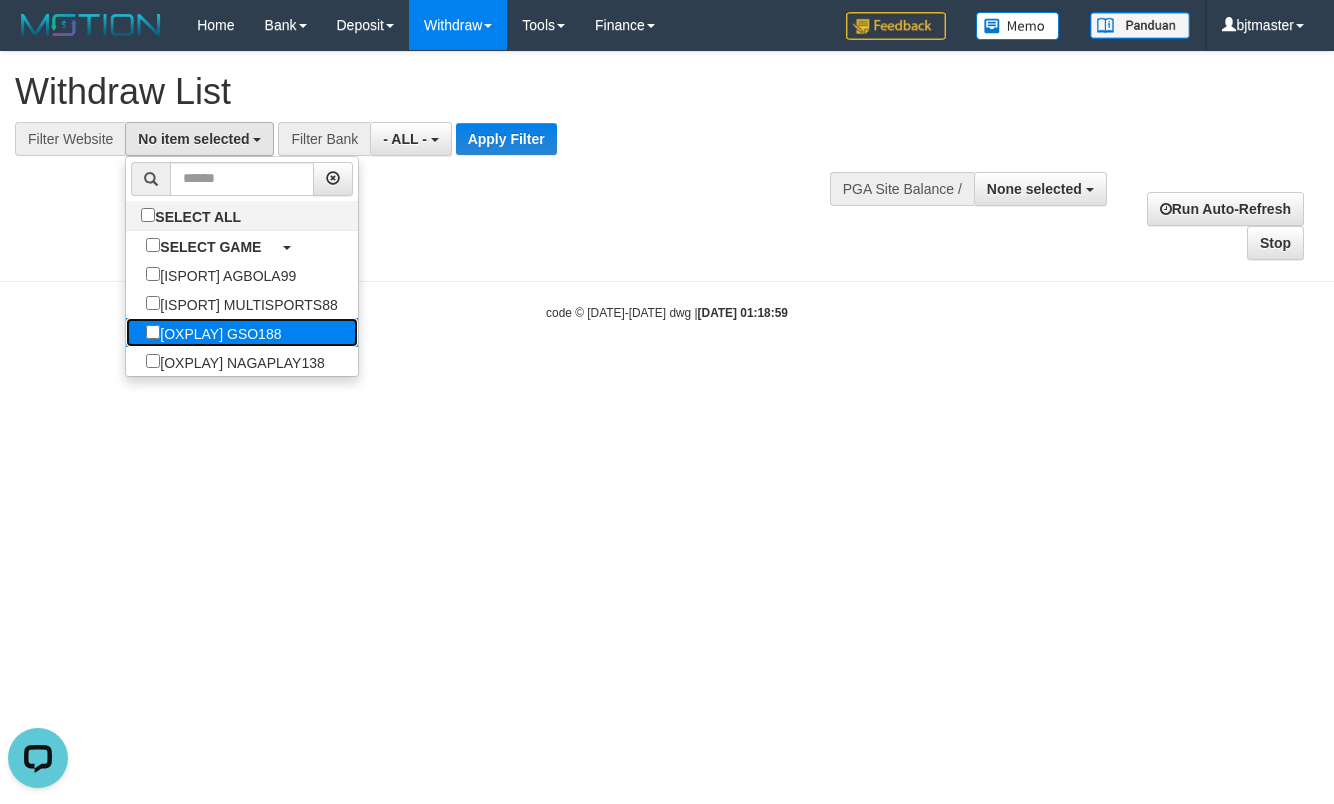 click on "[OXPLAY] GSO188" at bounding box center (213, 332) 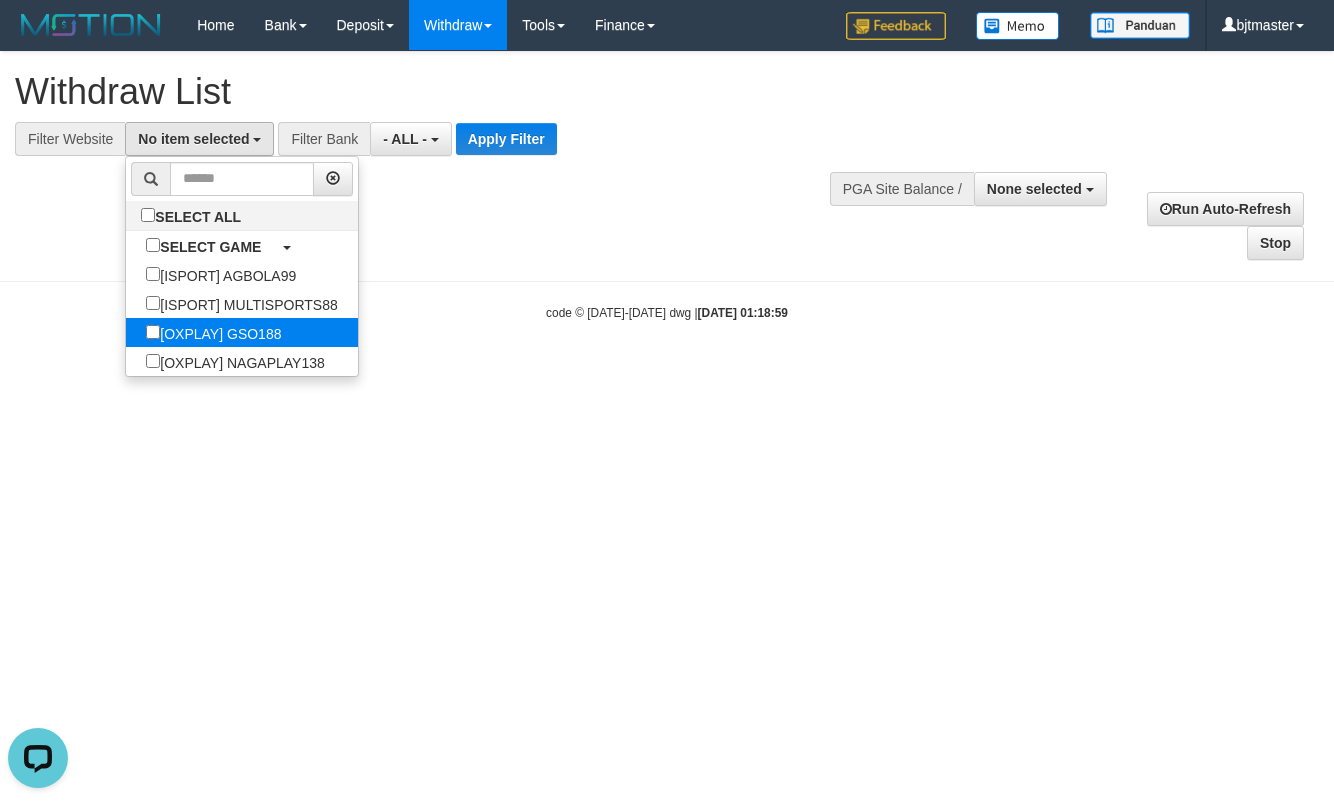 select on "****" 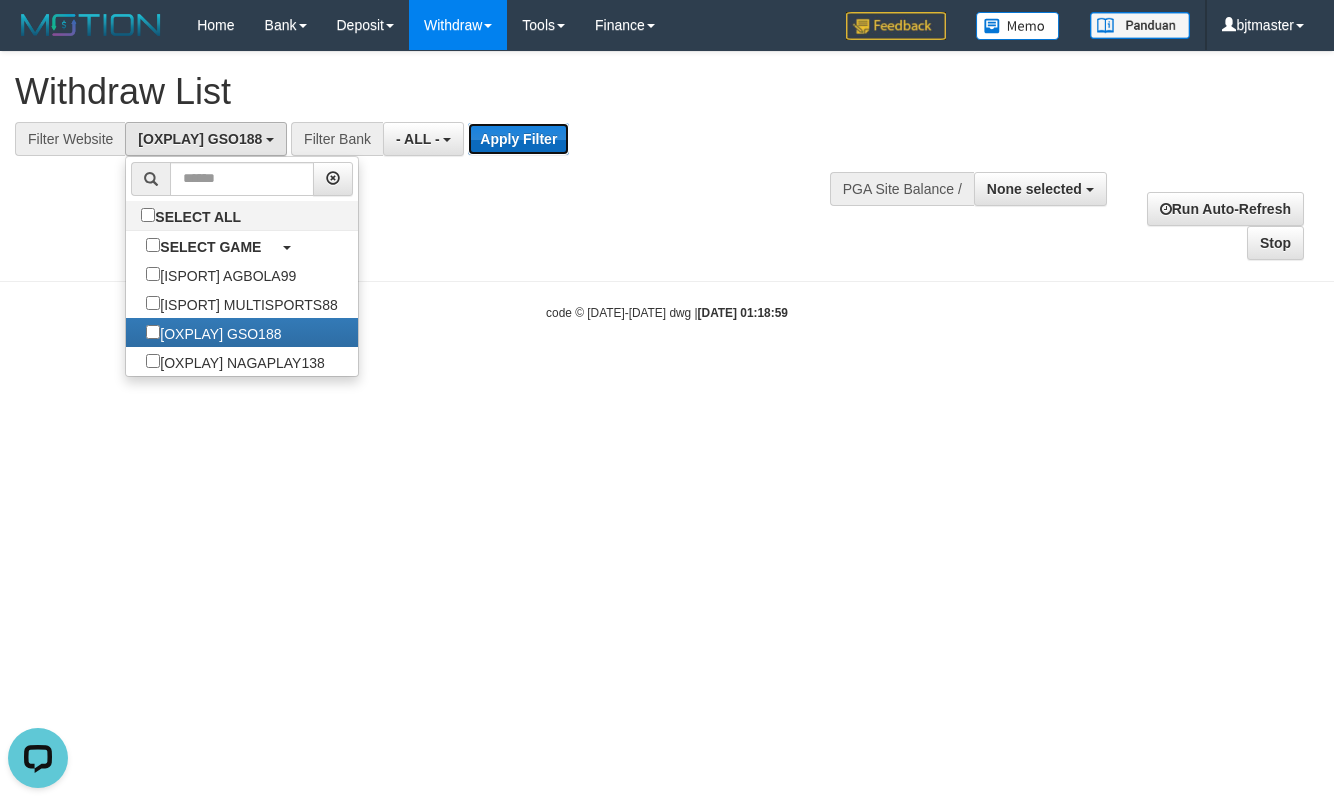 click on "Apply Filter" at bounding box center [518, 139] 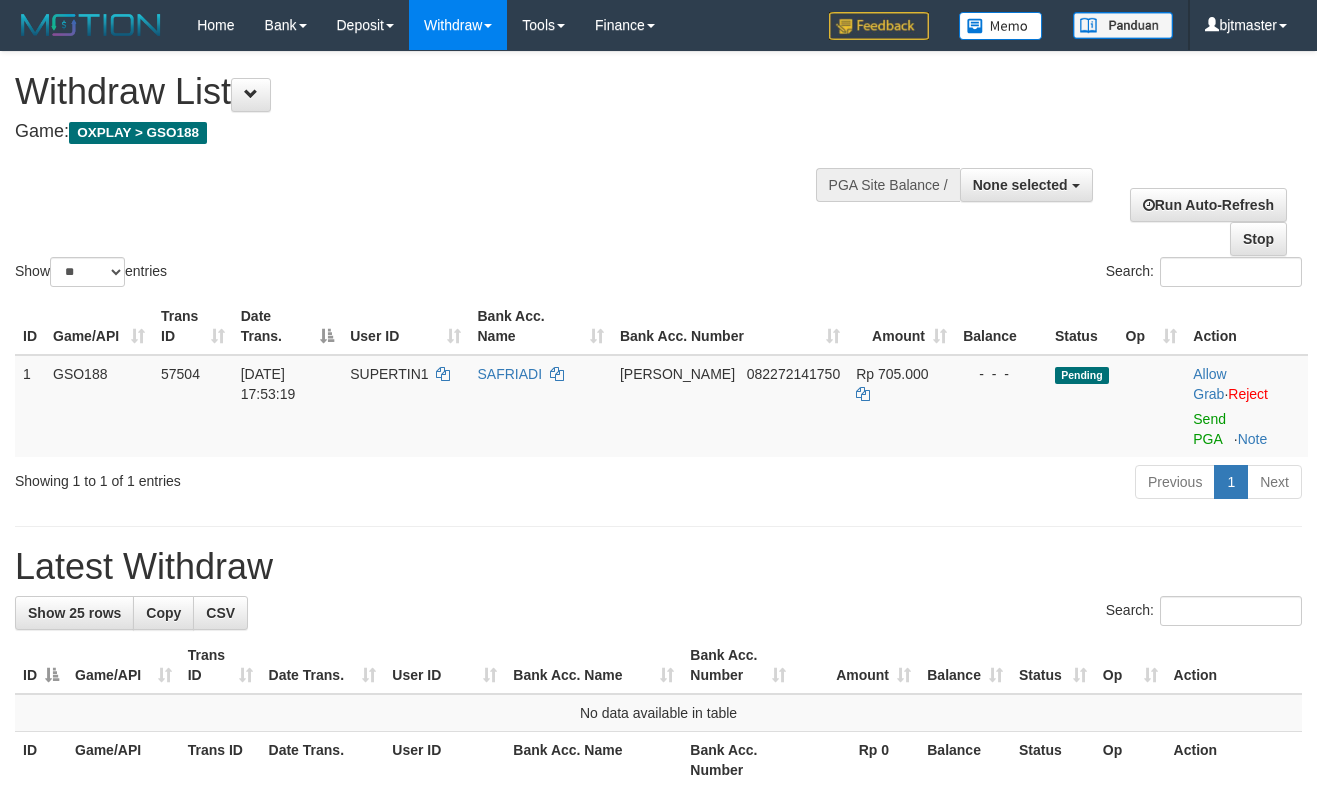 select 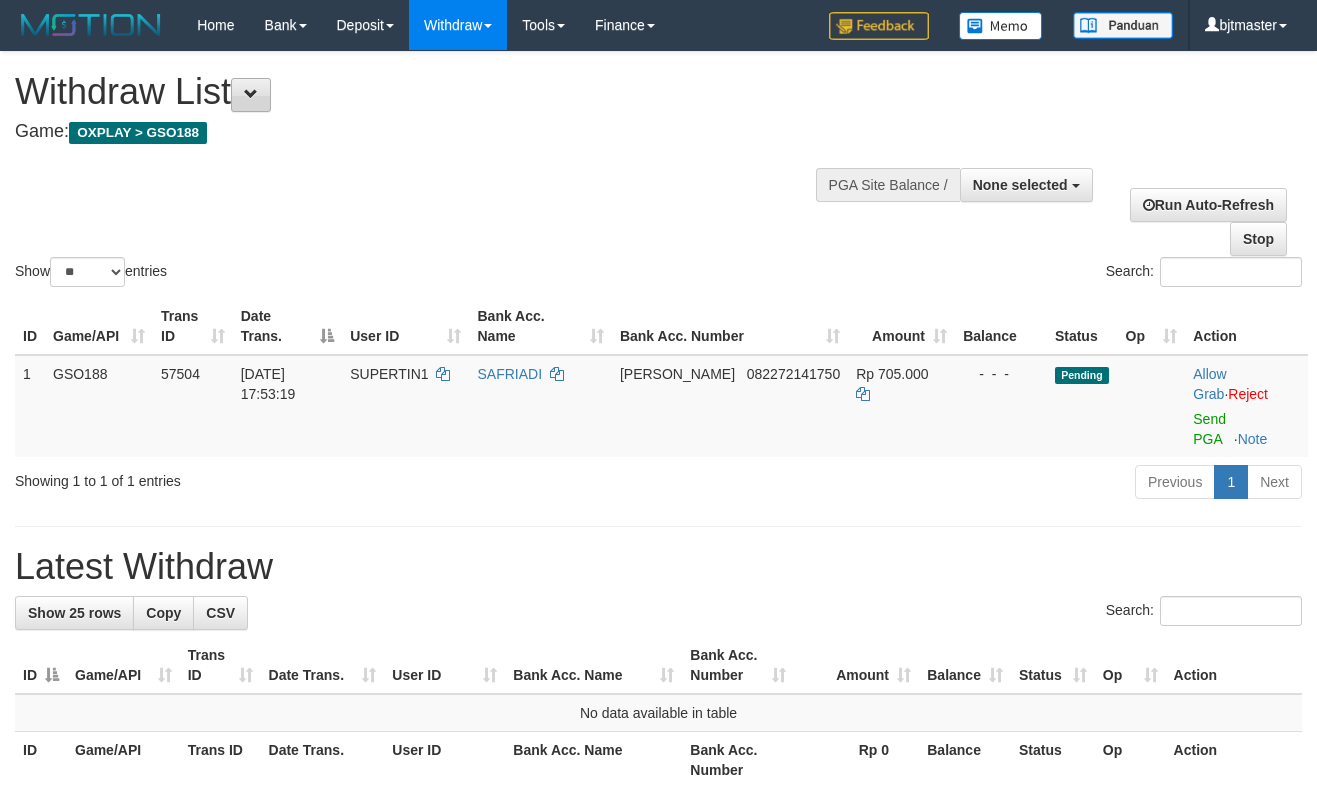 scroll, scrollTop: 0, scrollLeft: 0, axis: both 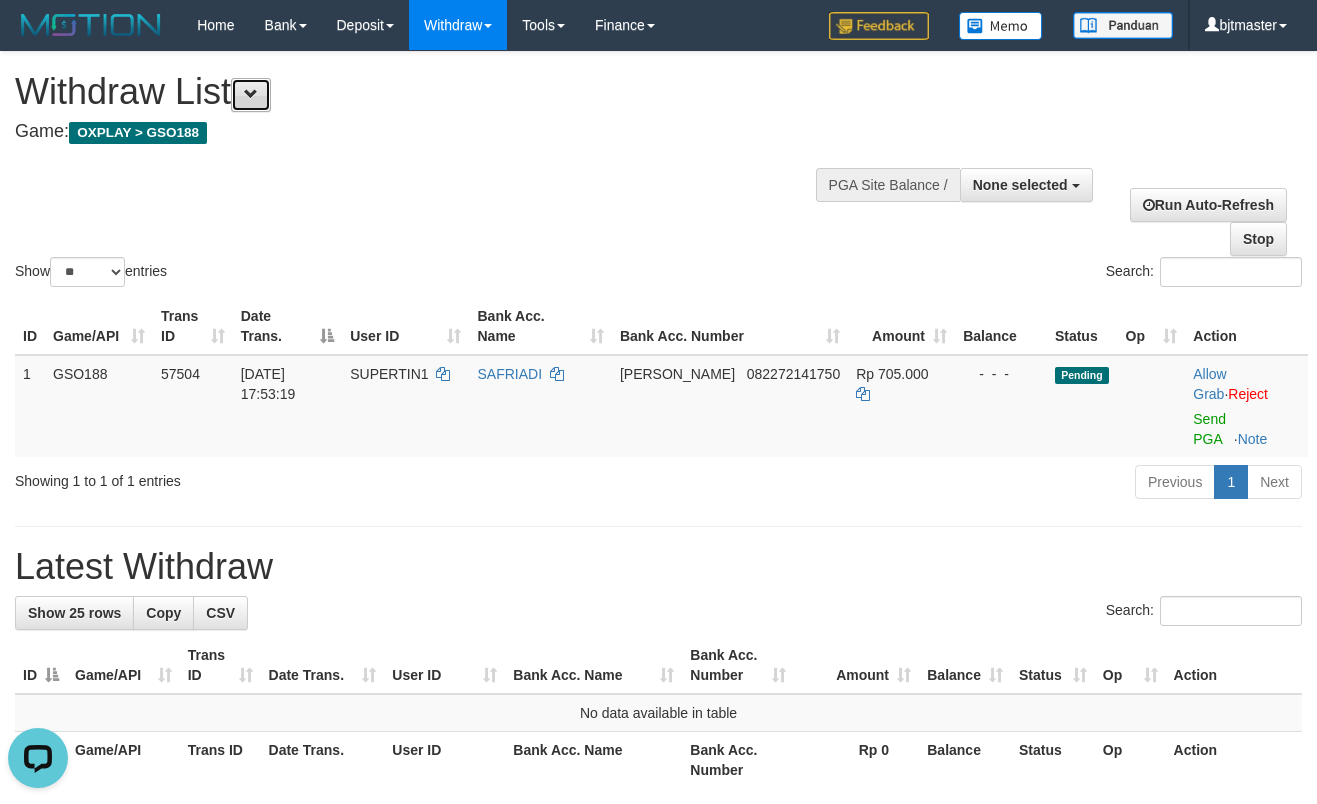 click at bounding box center [251, 95] 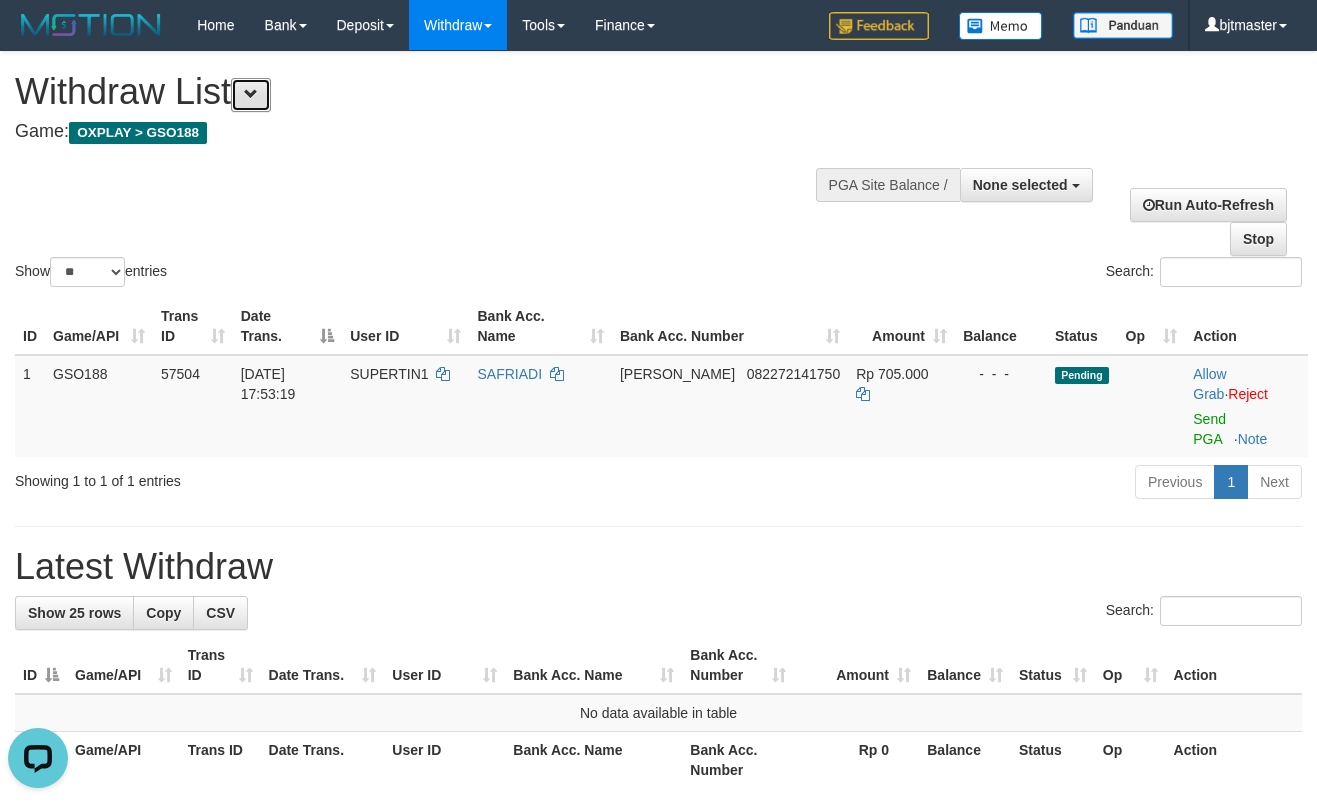 scroll, scrollTop: 59, scrollLeft: 0, axis: vertical 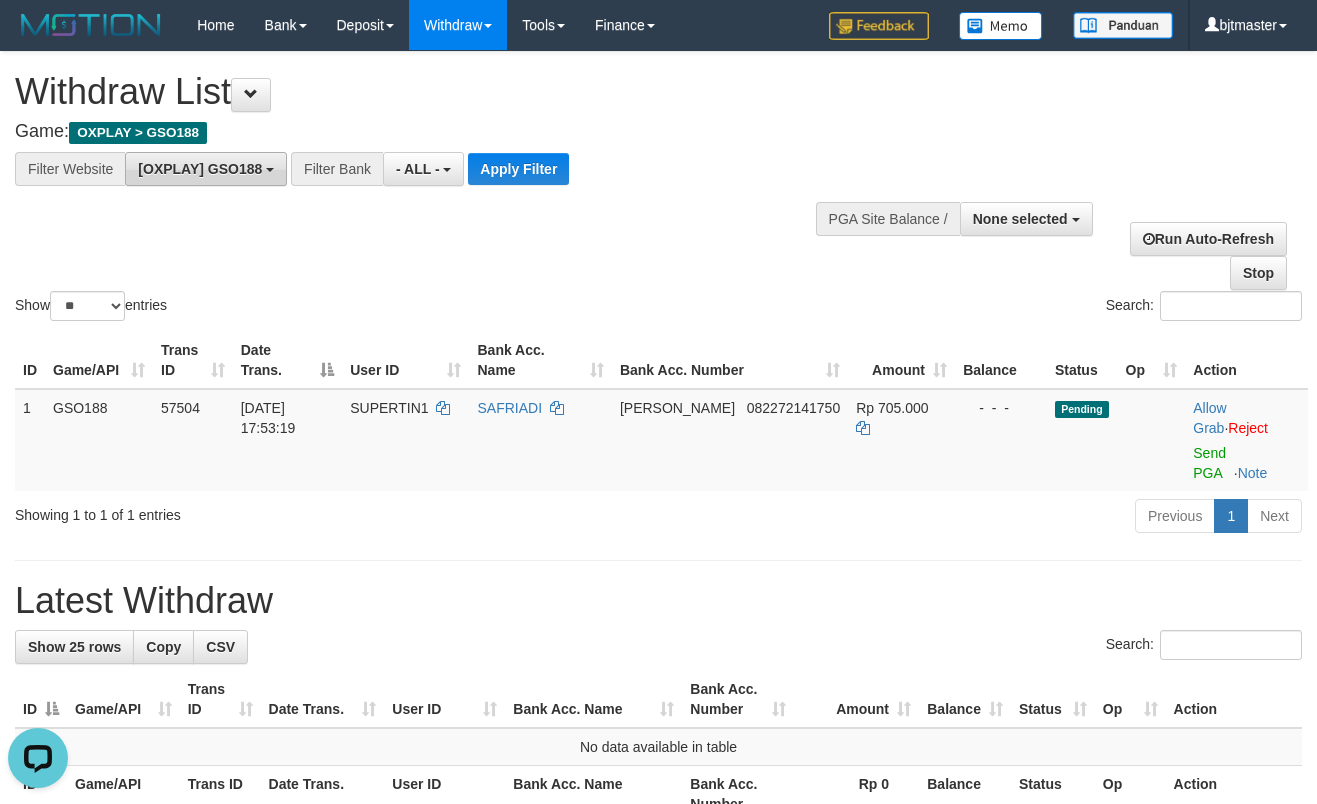 click on "[OXPLAY] GSO188" at bounding box center (206, 169) 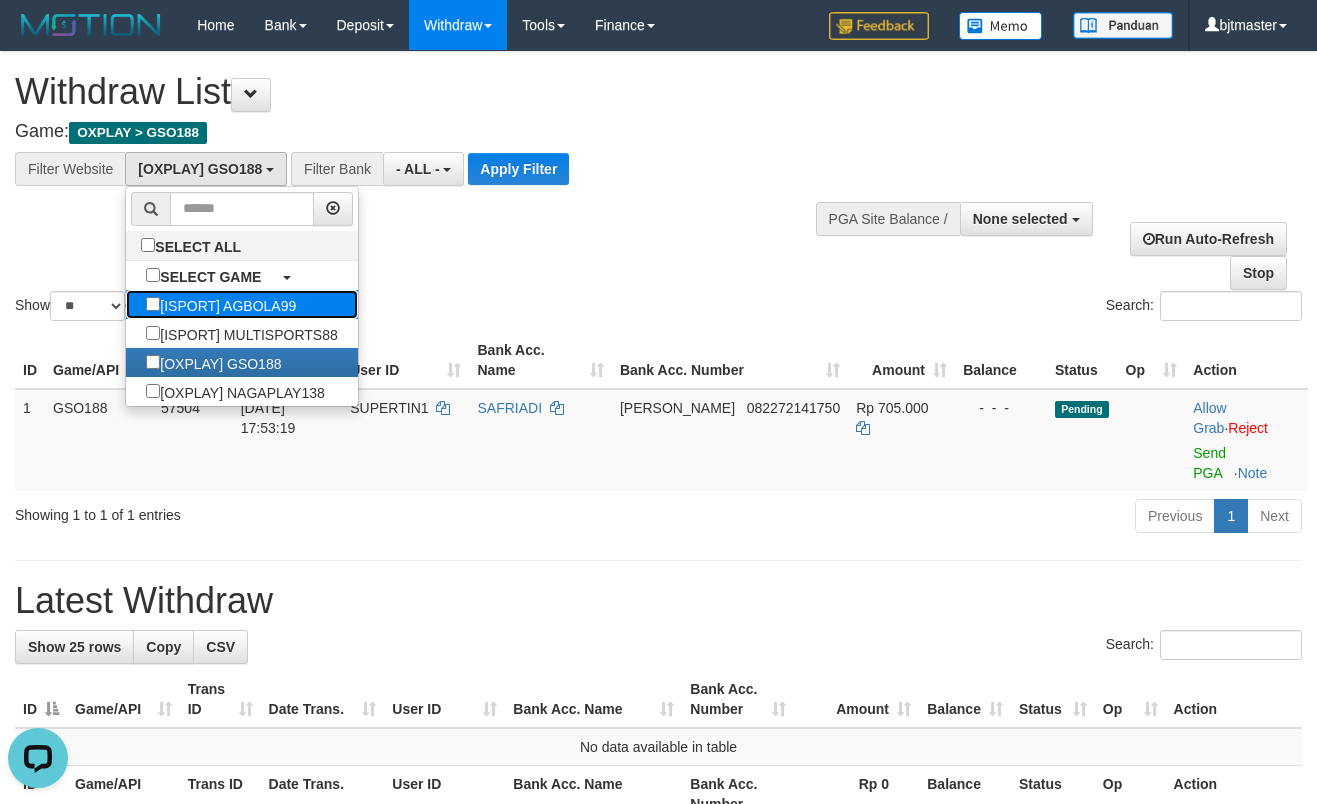 click on "[ISPORT] AGBOLA99" at bounding box center [221, 304] 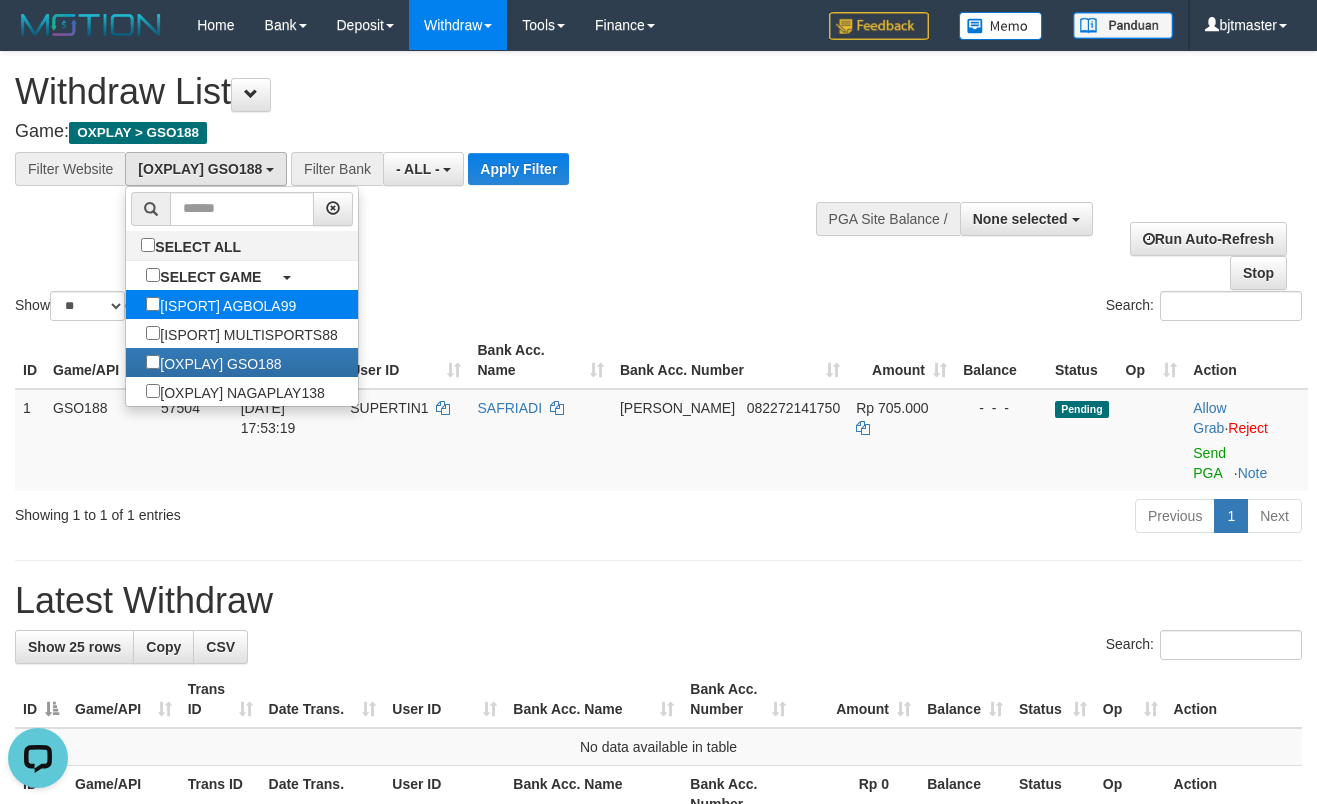 select on "****" 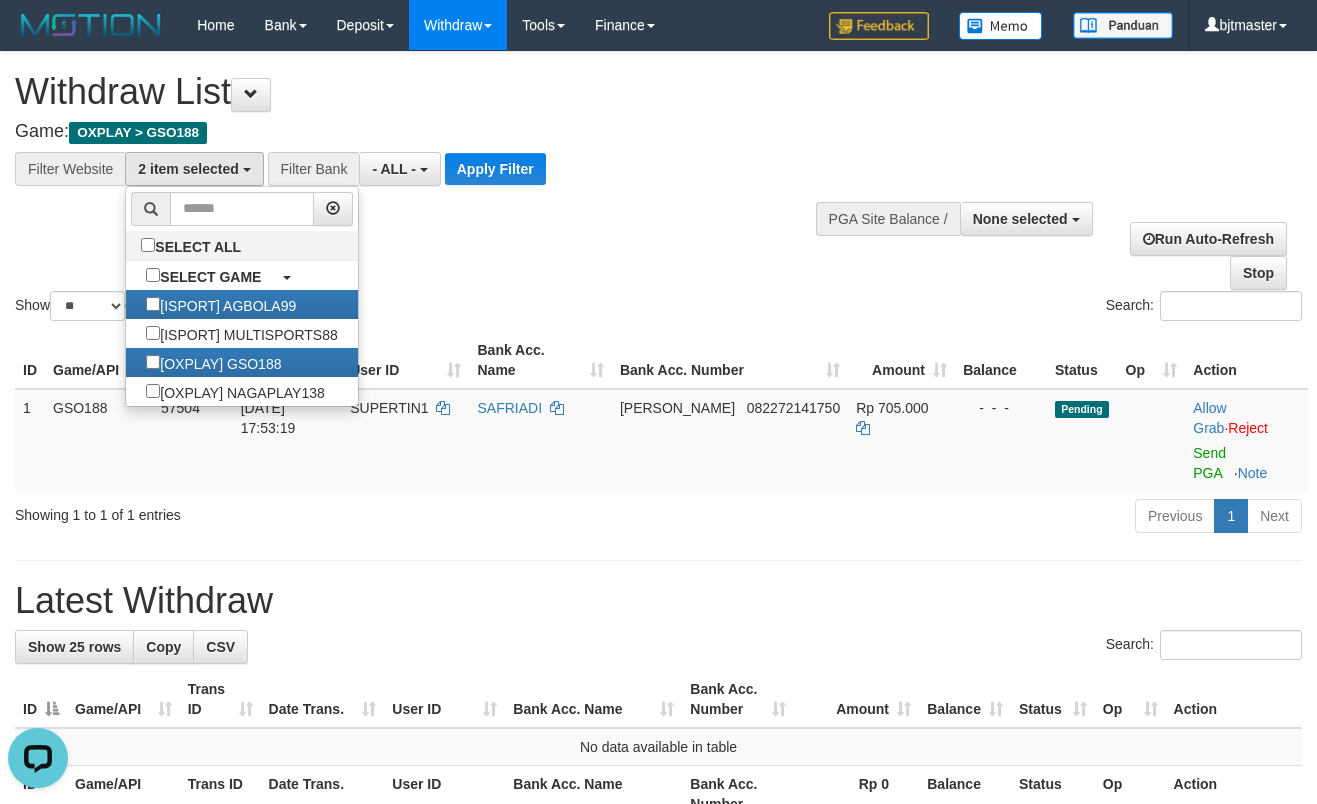 scroll, scrollTop: 37, scrollLeft: 0, axis: vertical 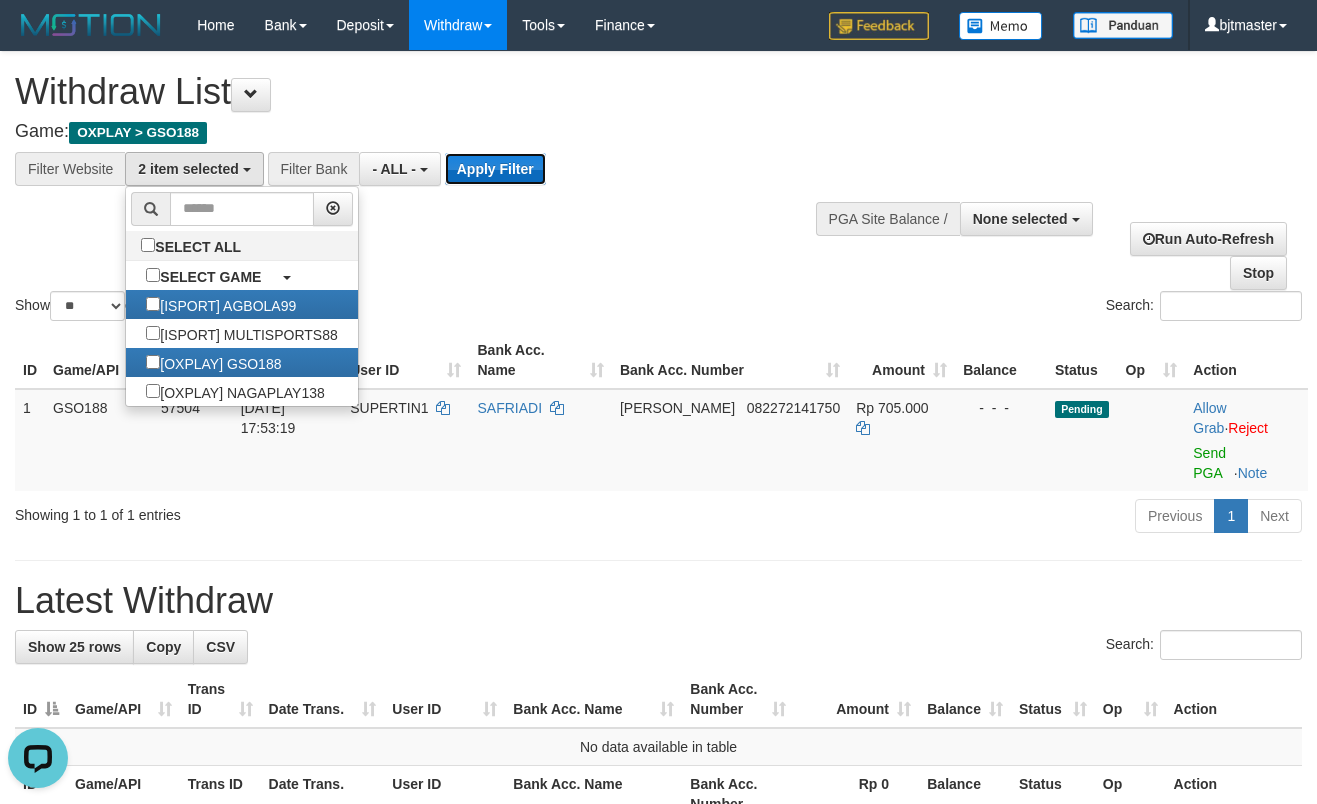 click on "Apply Filter" at bounding box center (495, 169) 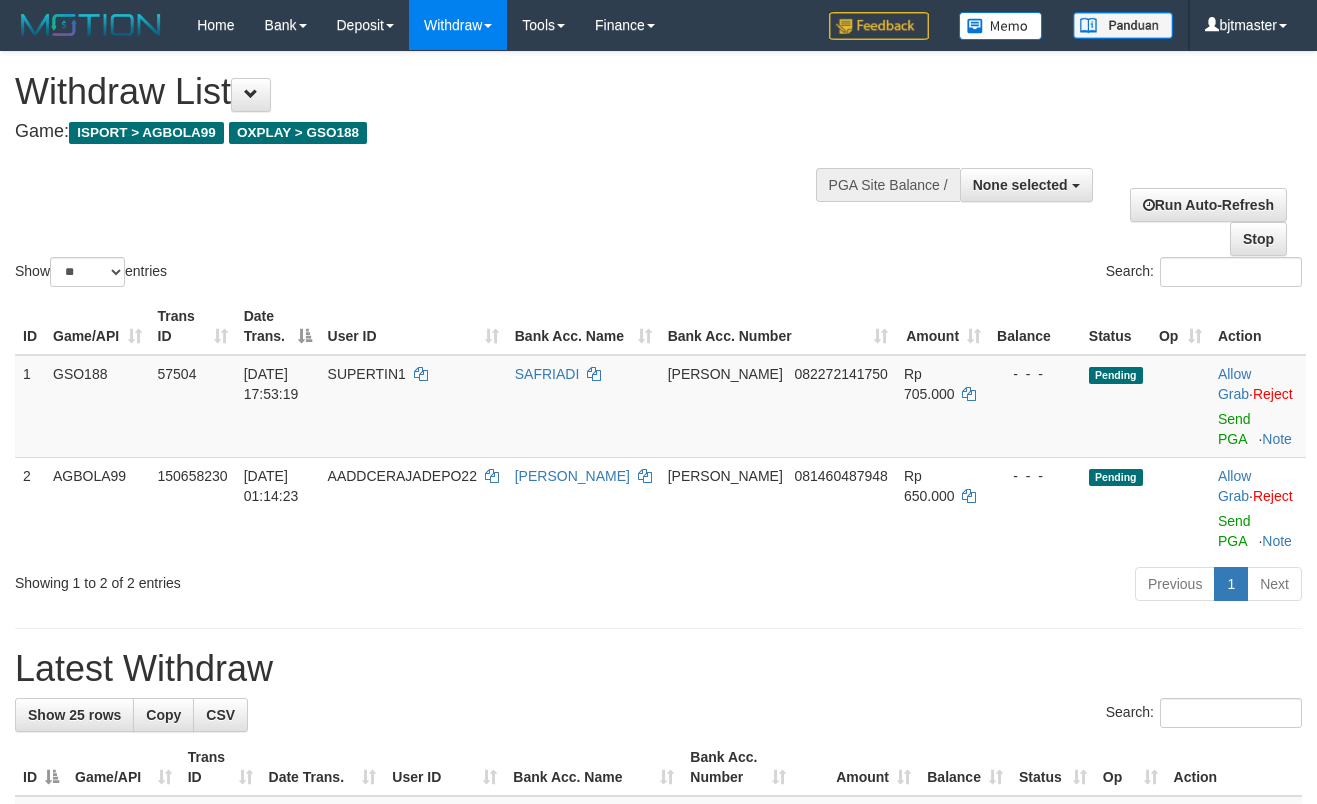 select 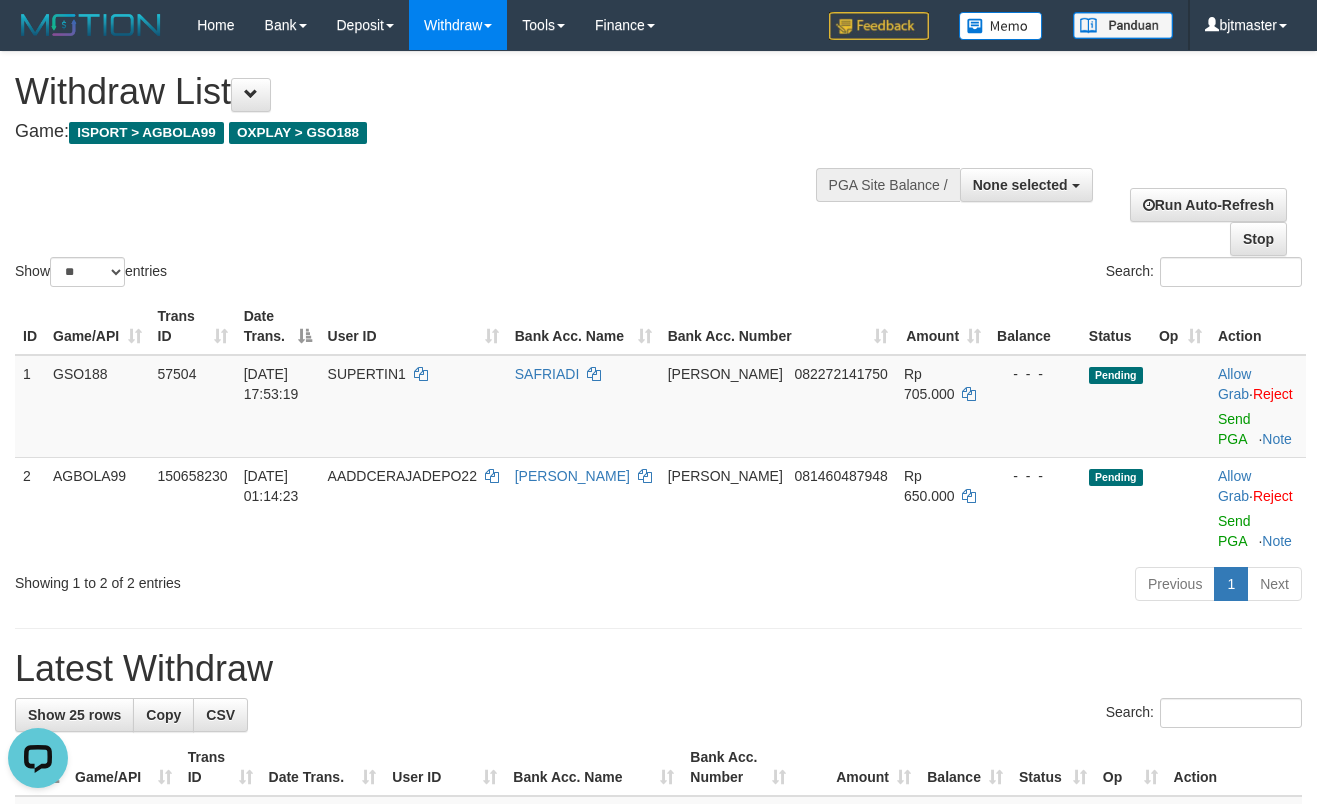 scroll, scrollTop: 0, scrollLeft: 0, axis: both 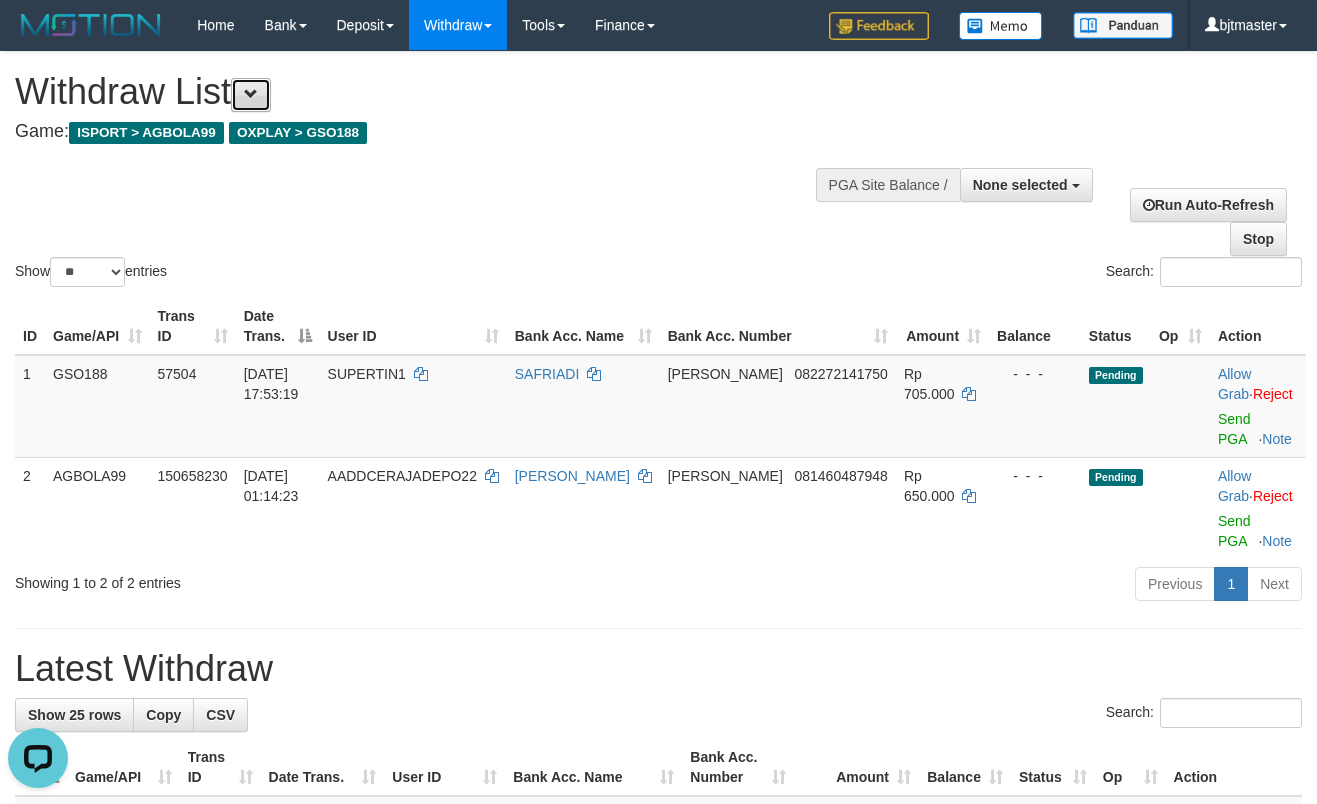 click at bounding box center [251, 94] 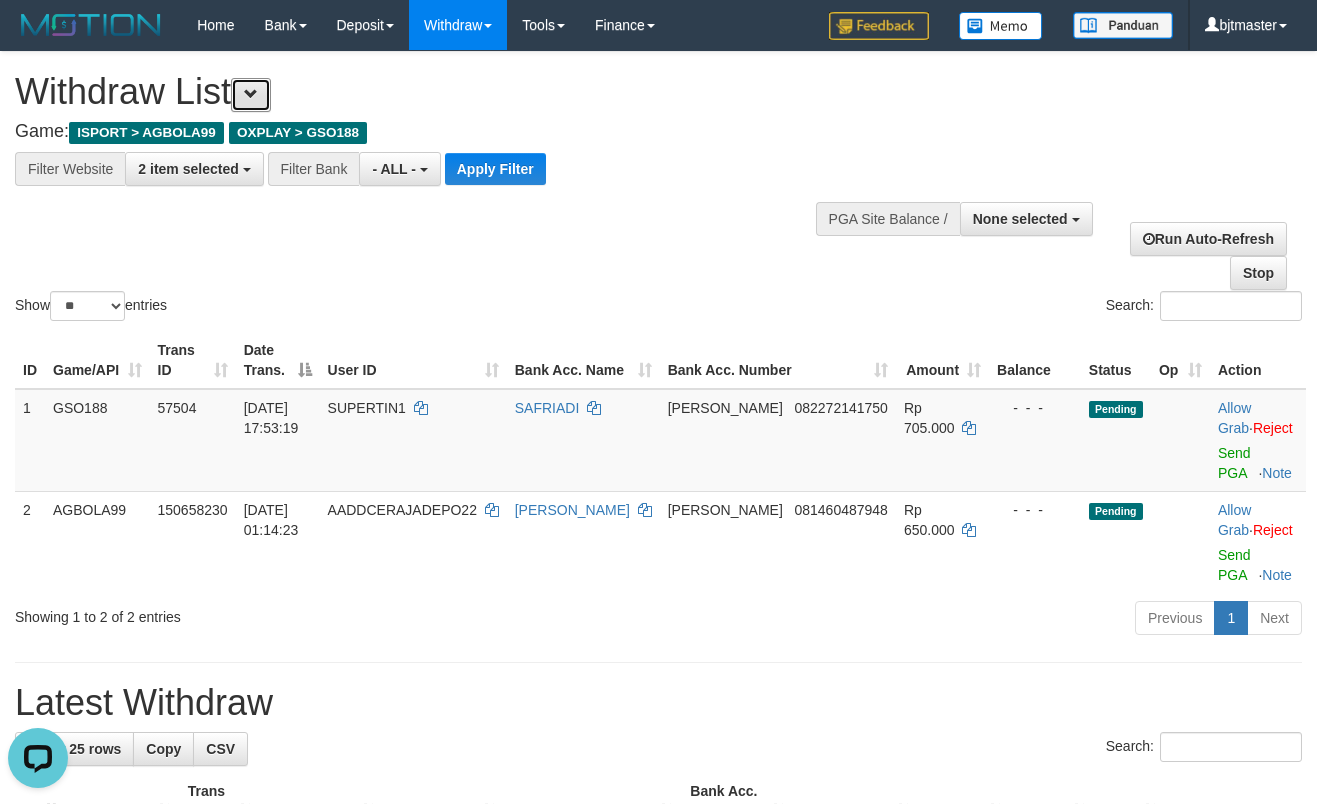 scroll, scrollTop: 17, scrollLeft: 0, axis: vertical 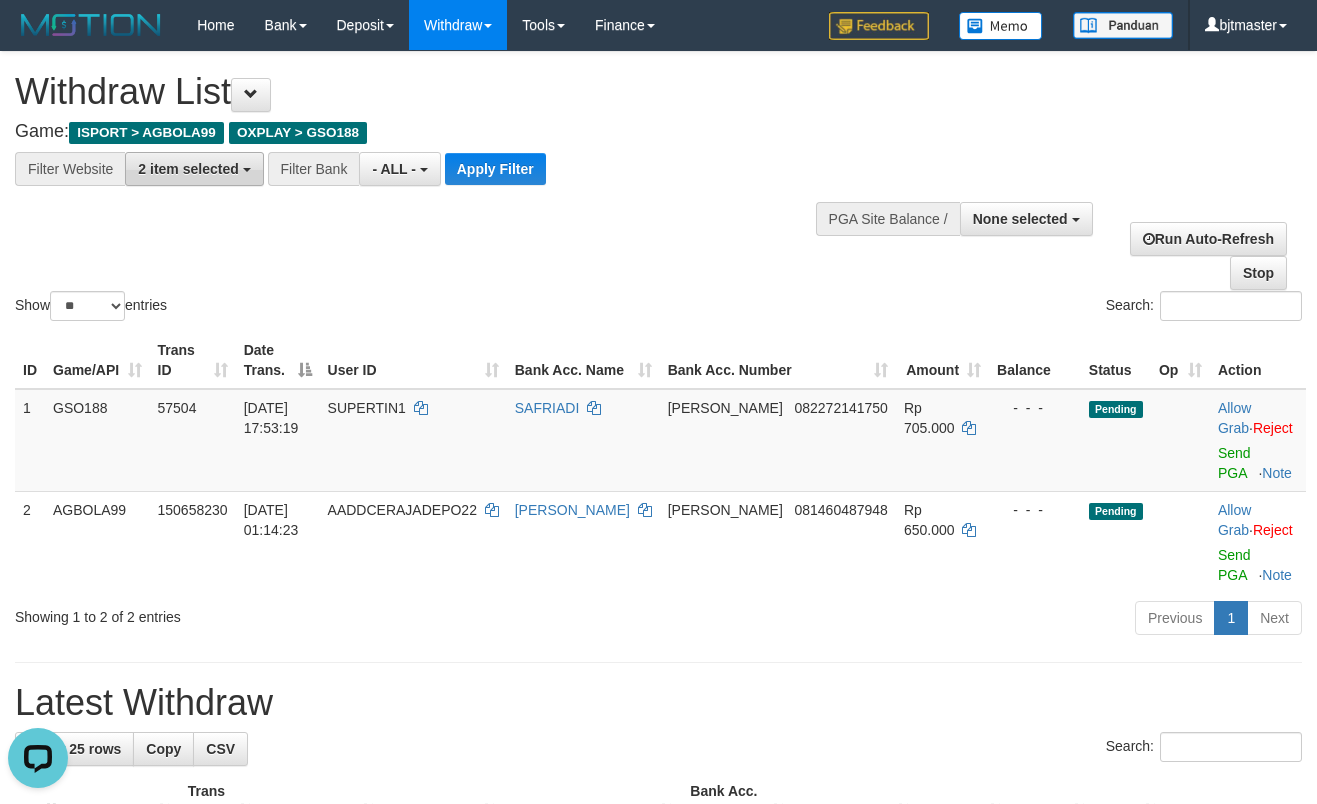 click on "2 item selected" at bounding box center [194, 169] 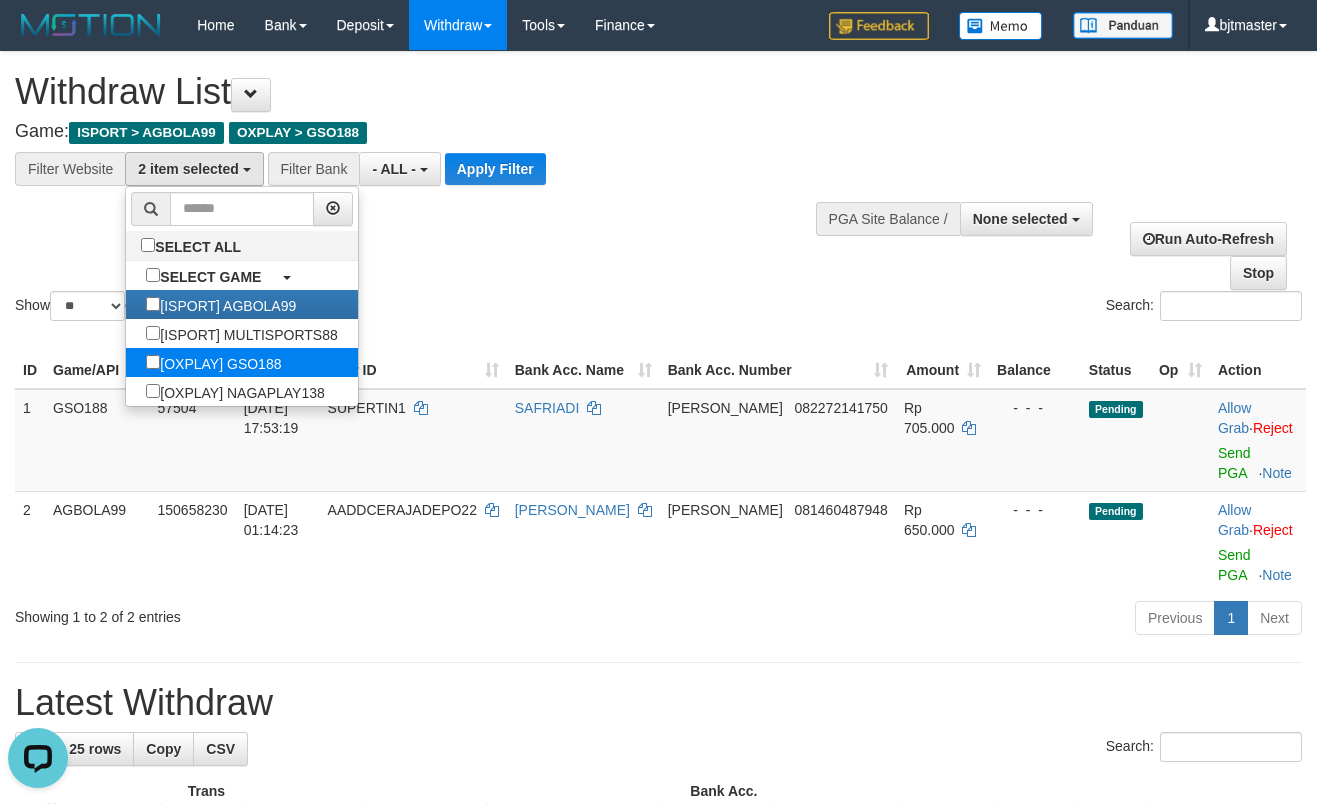 click on "[OXPLAY] GSO188" at bounding box center (213, 362) 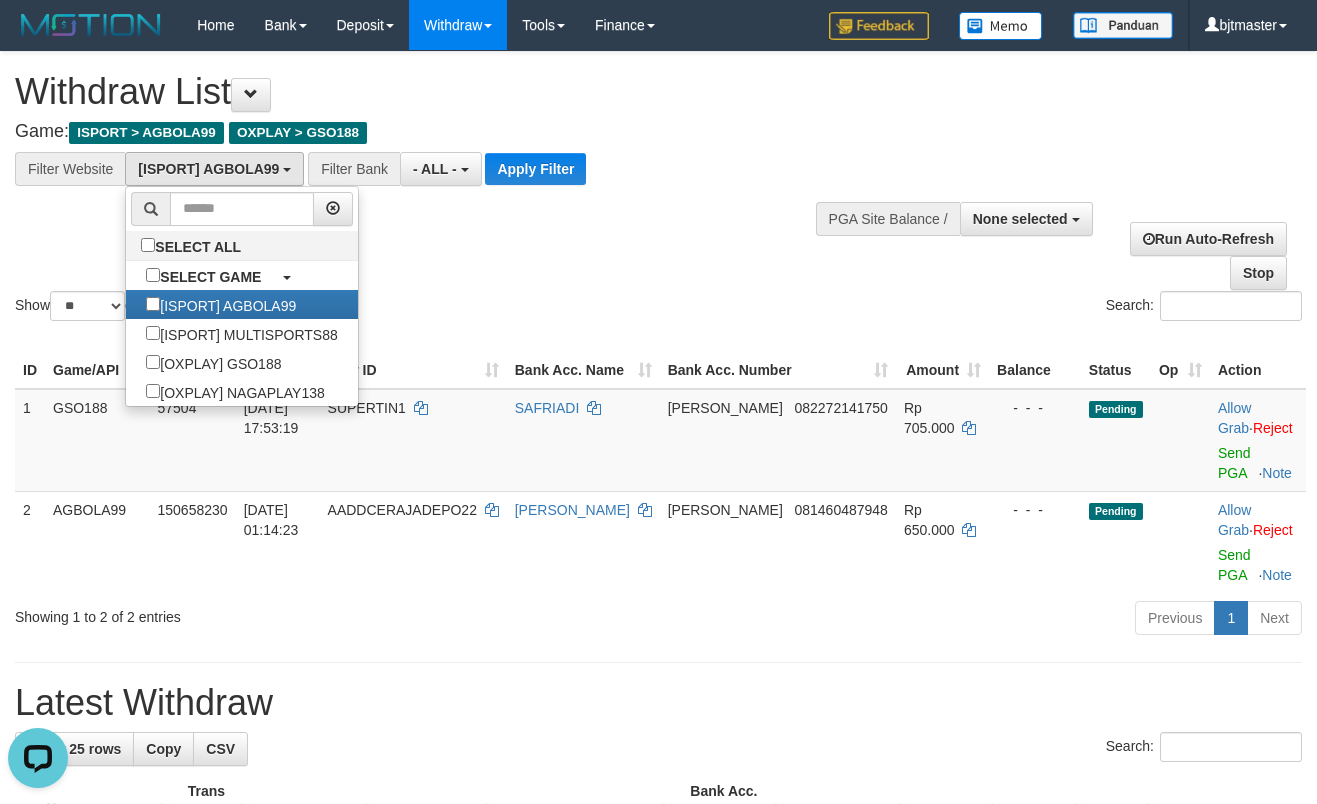 click on "Bank Acc. Name" at bounding box center [583, 360] 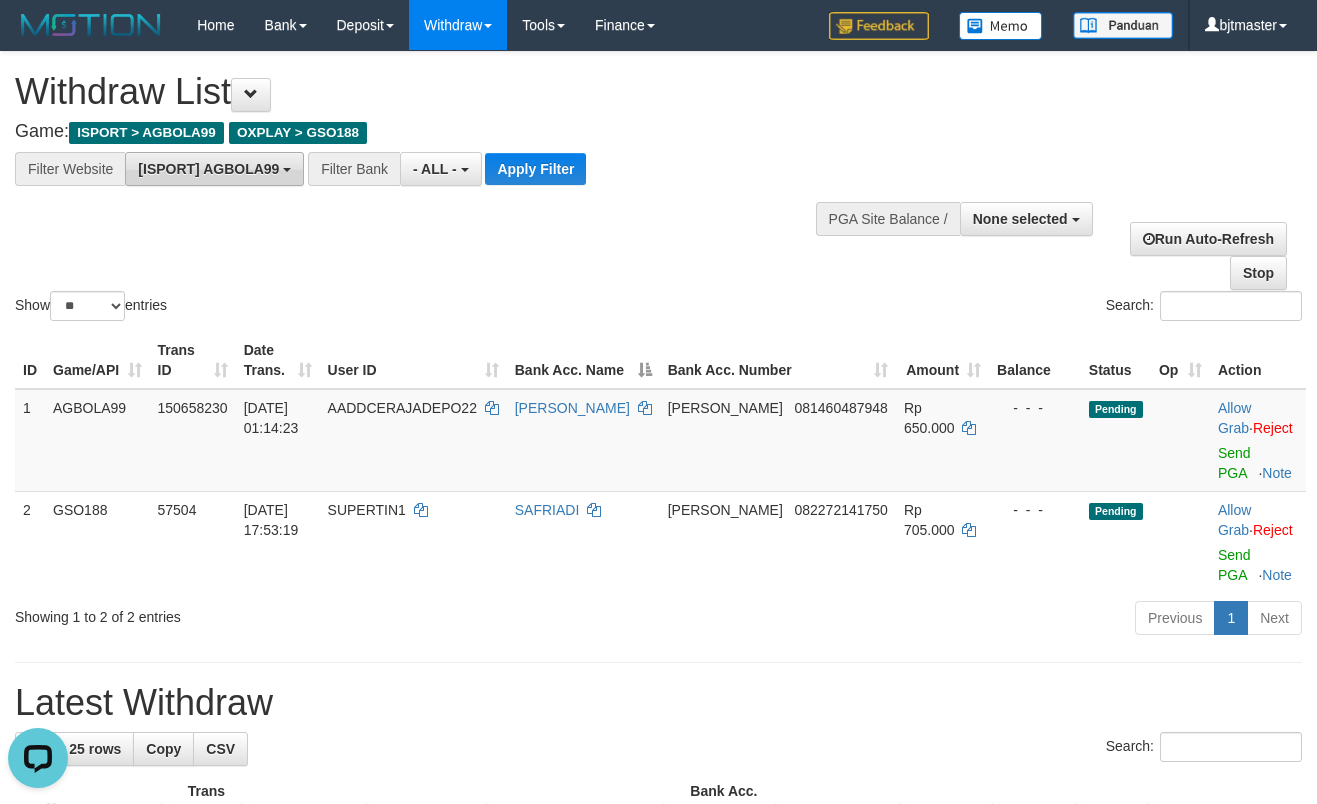 click on "[ISPORT] AGBOLA99" at bounding box center [214, 169] 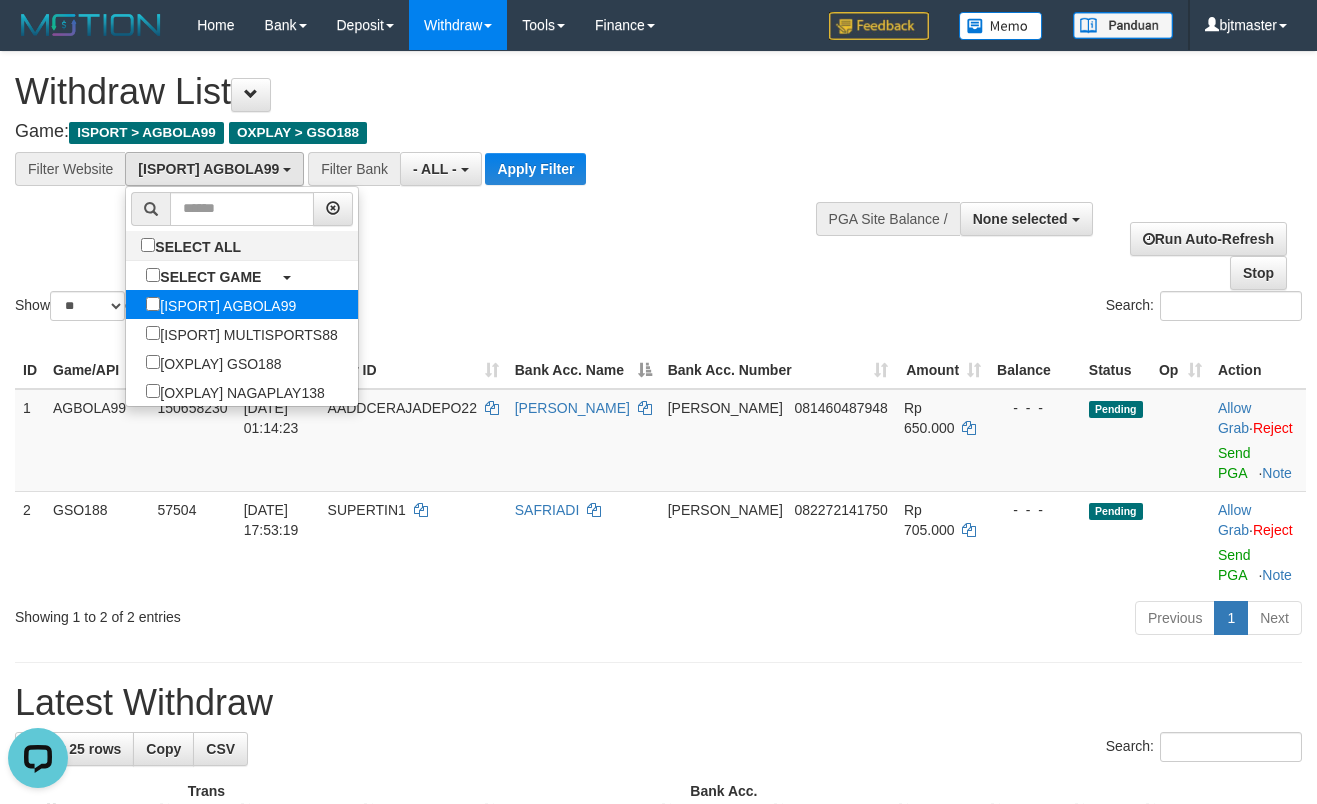 click on "[ISPORT] AGBOLA99" at bounding box center (221, 304) 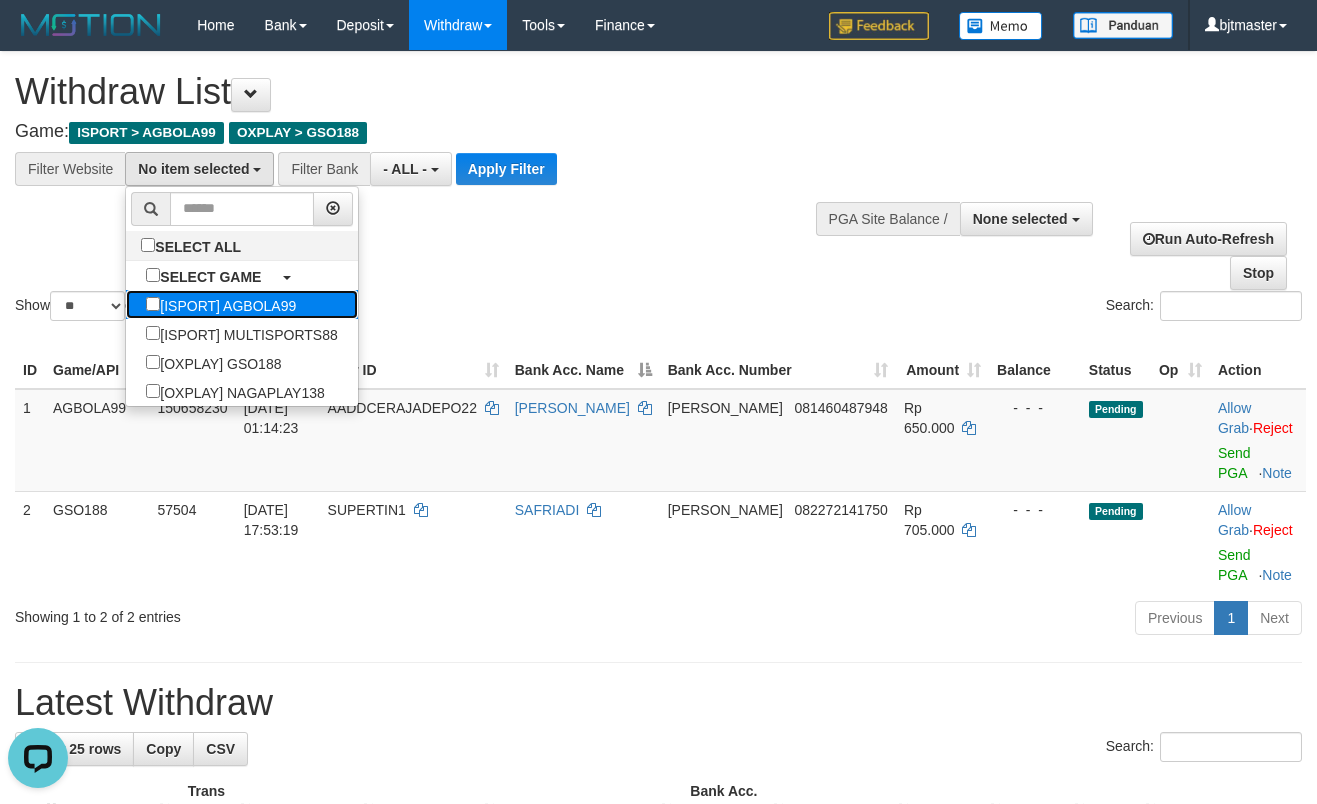 click on "[ISPORT] AGBOLA99" at bounding box center [221, 304] 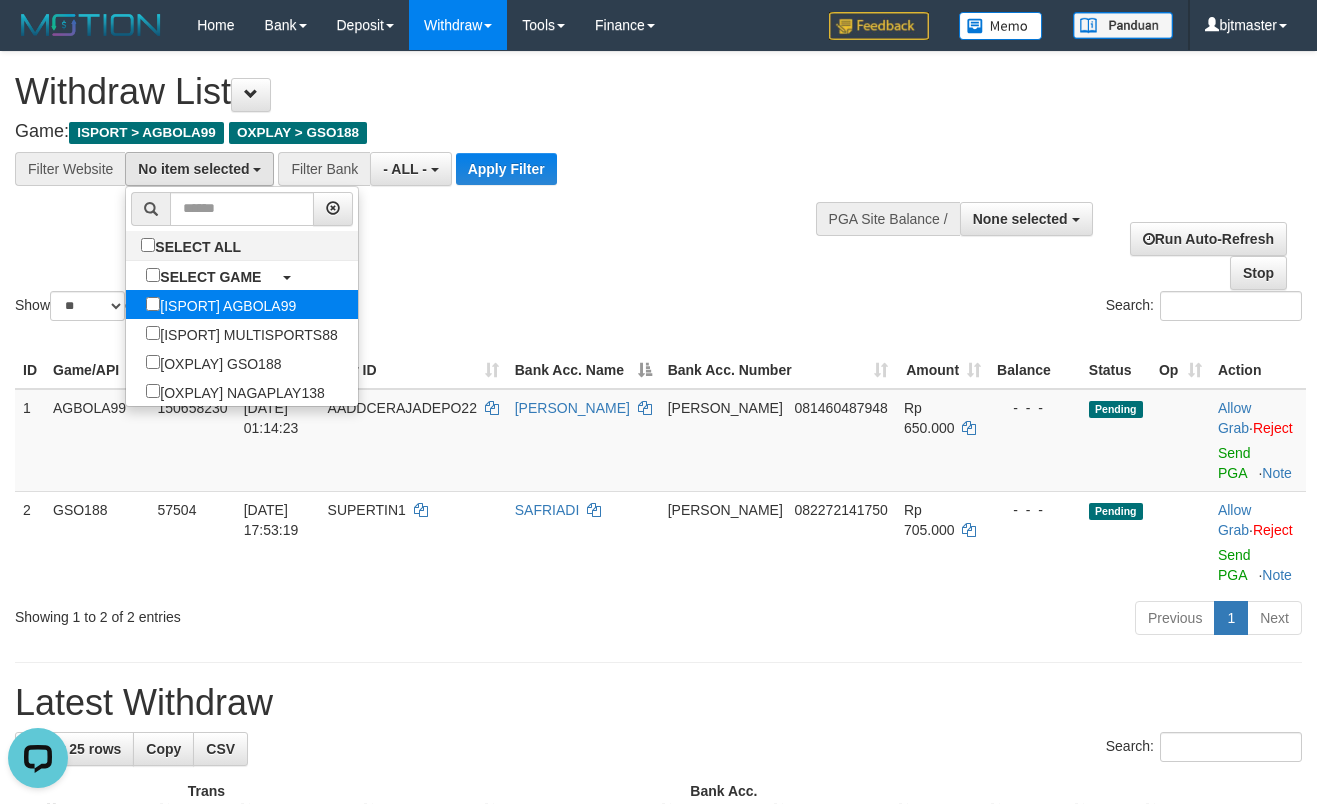 select on "****" 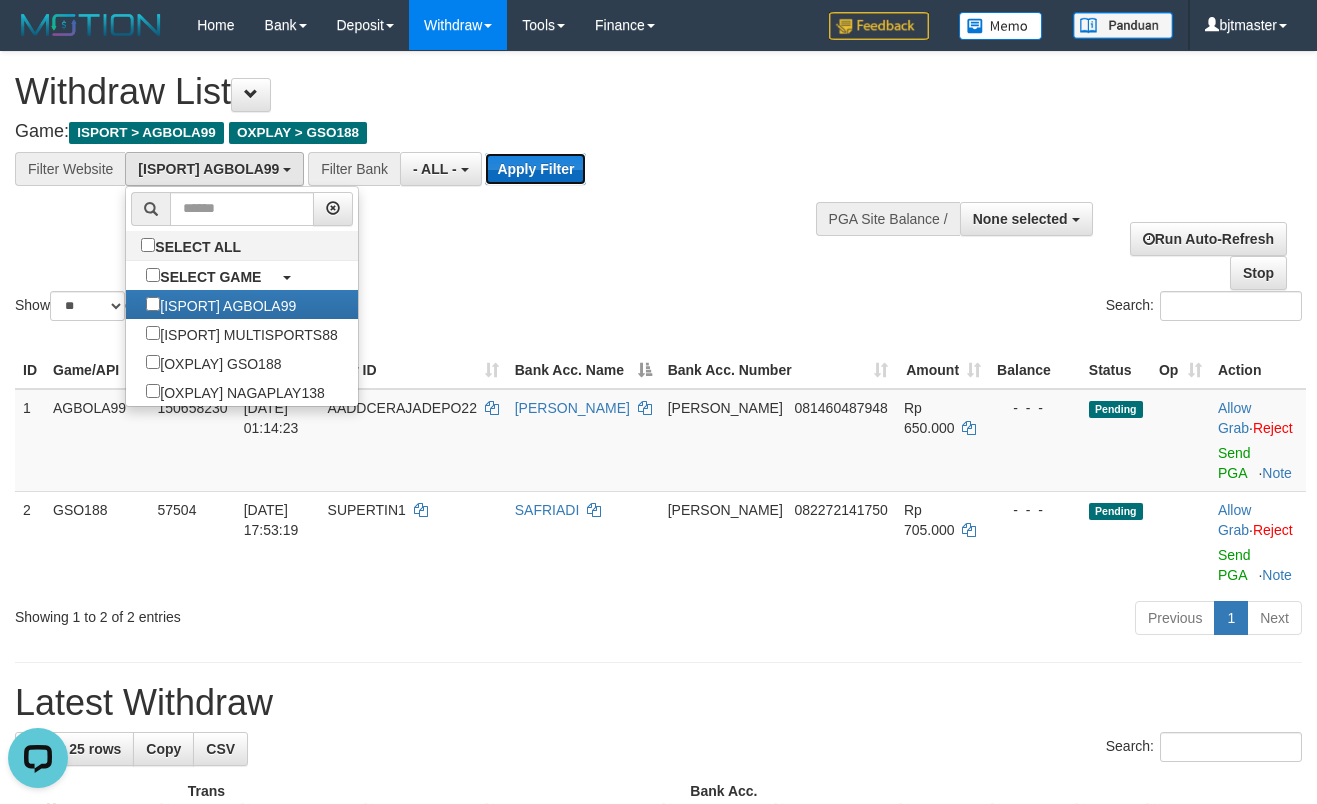 click on "Apply Filter" at bounding box center (535, 169) 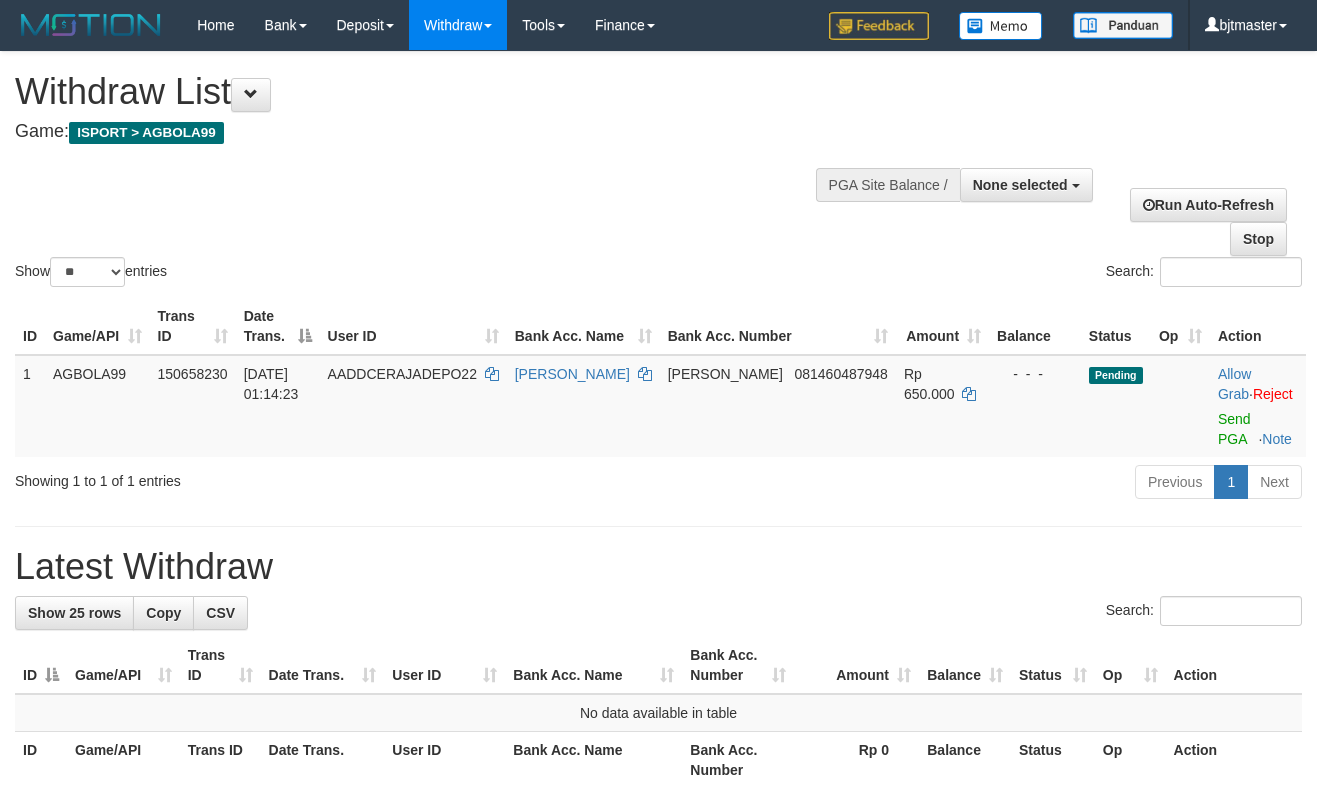 select 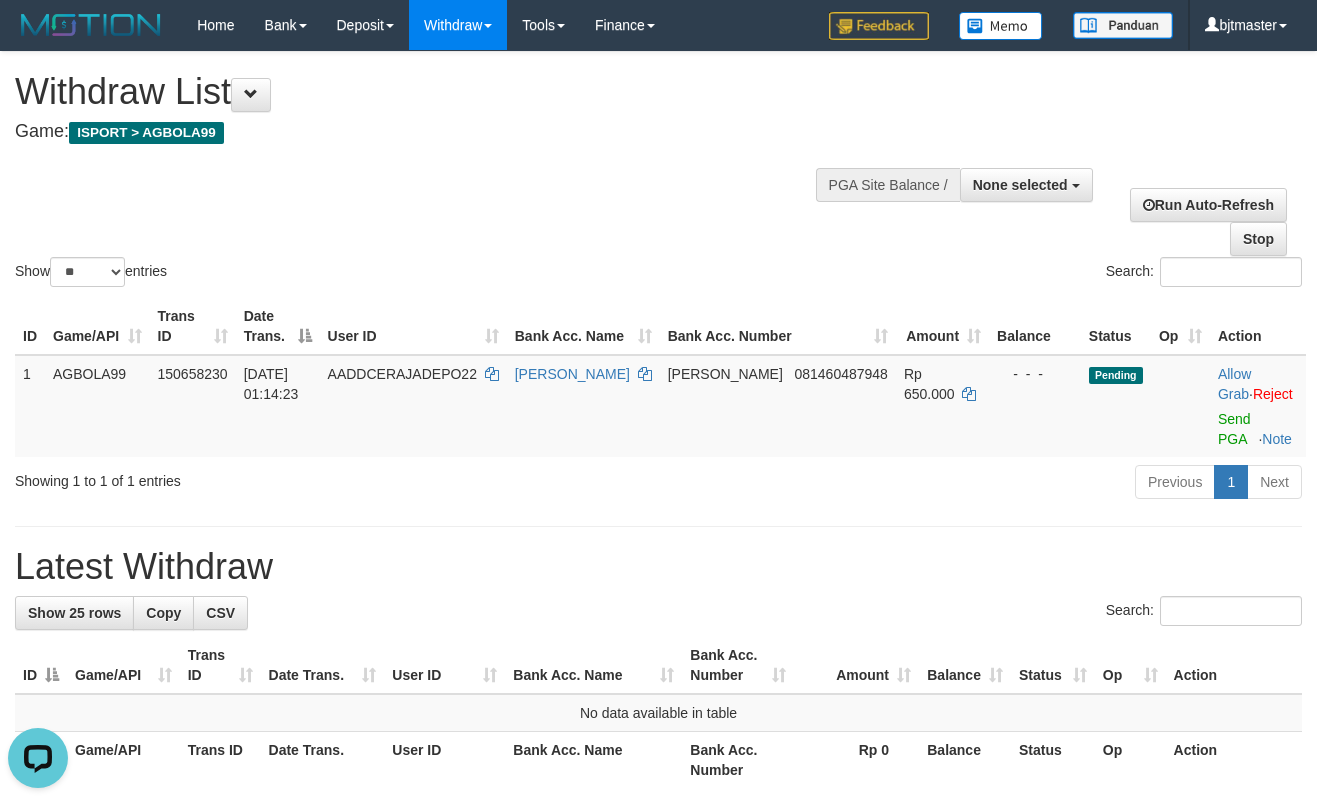 scroll, scrollTop: 0, scrollLeft: 0, axis: both 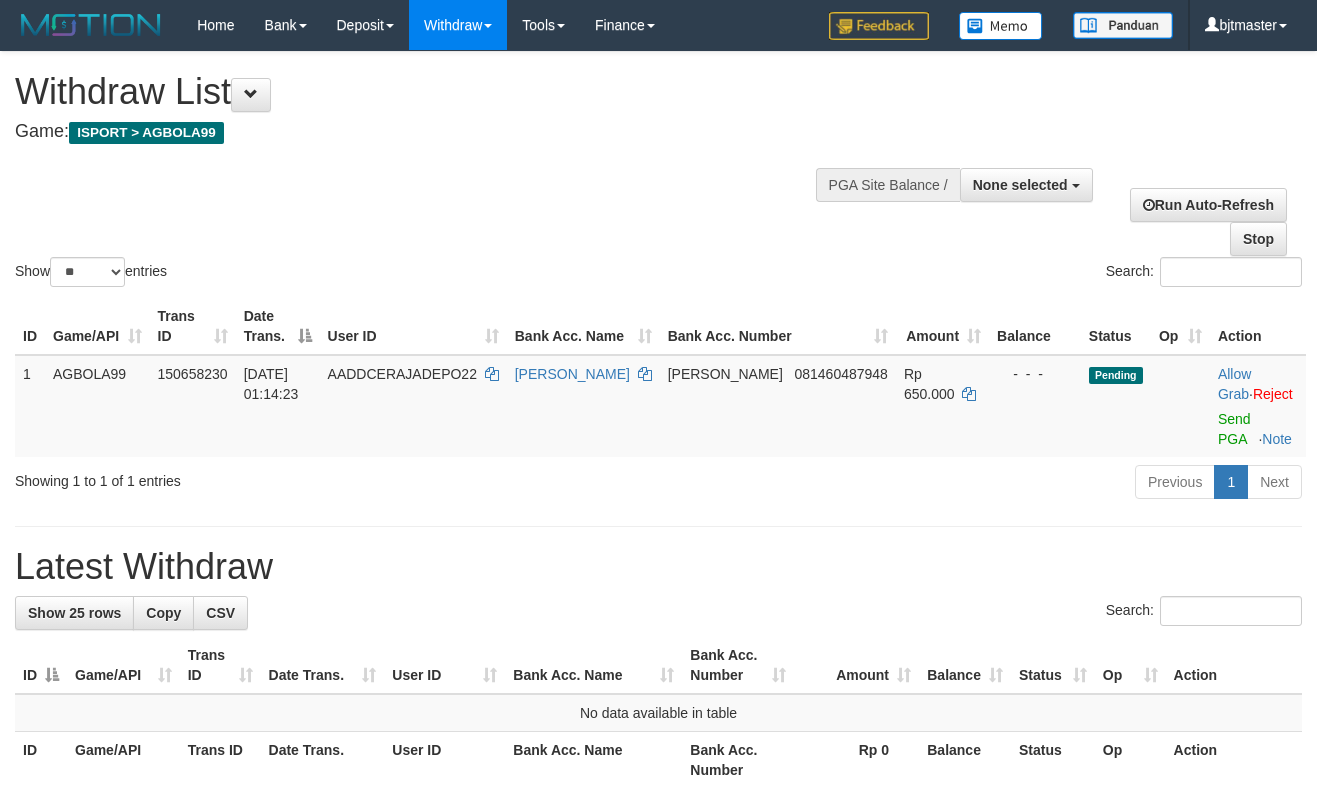 select 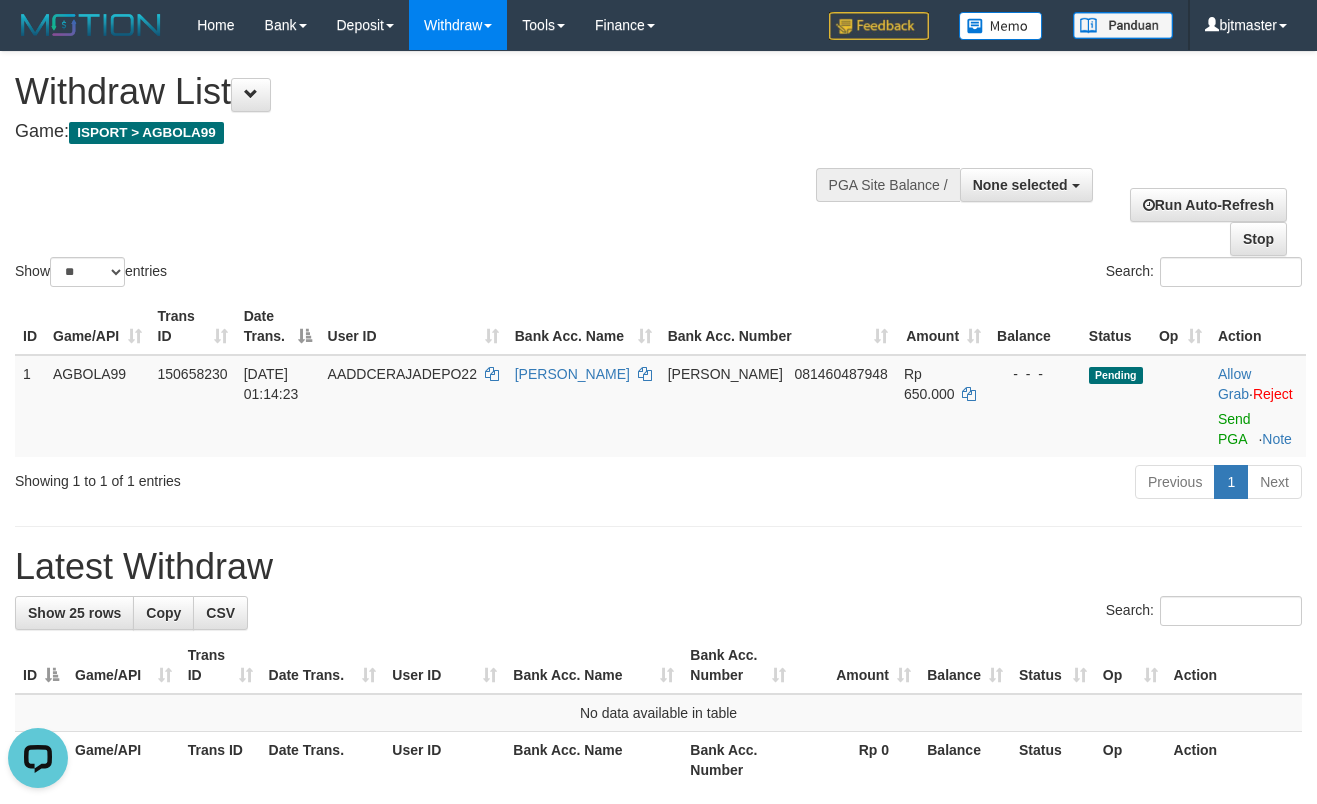 scroll, scrollTop: 0, scrollLeft: 0, axis: both 